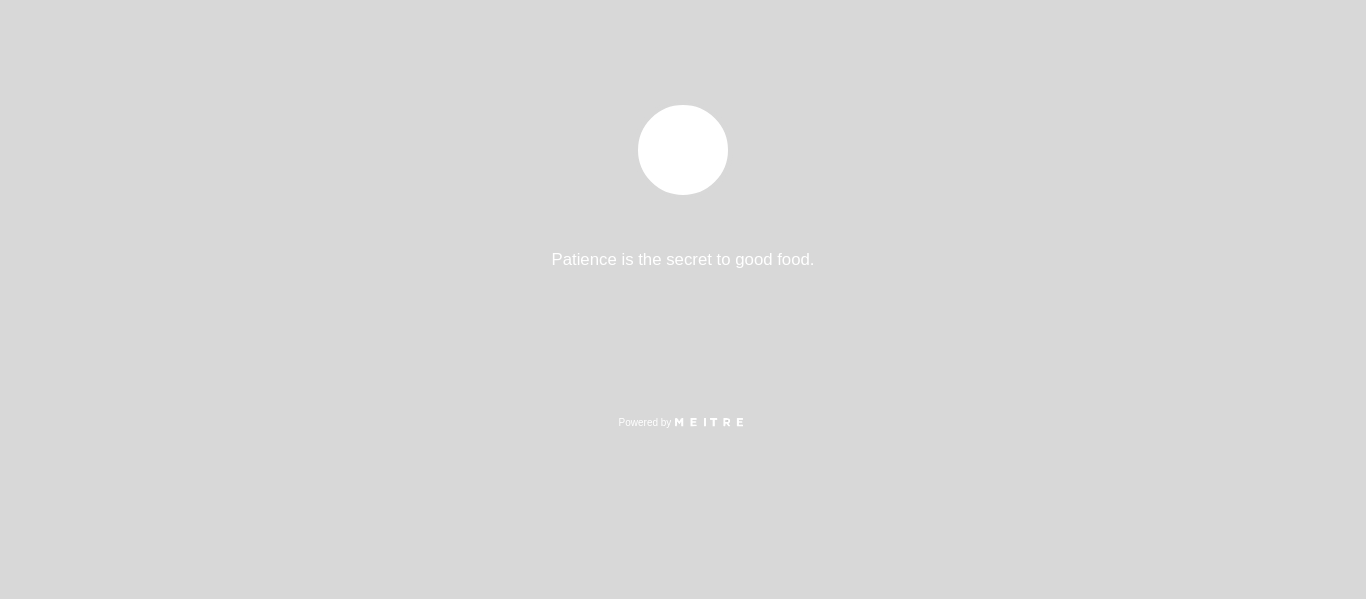 select on "es" 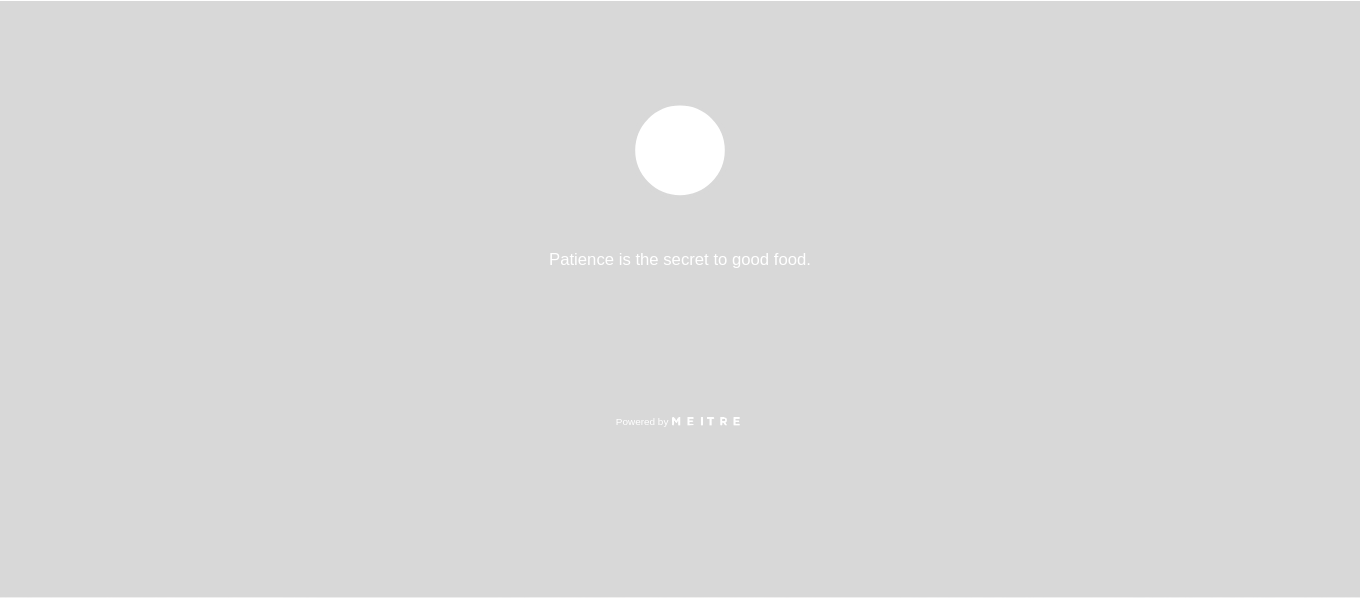 scroll, scrollTop: 0, scrollLeft: 0, axis: both 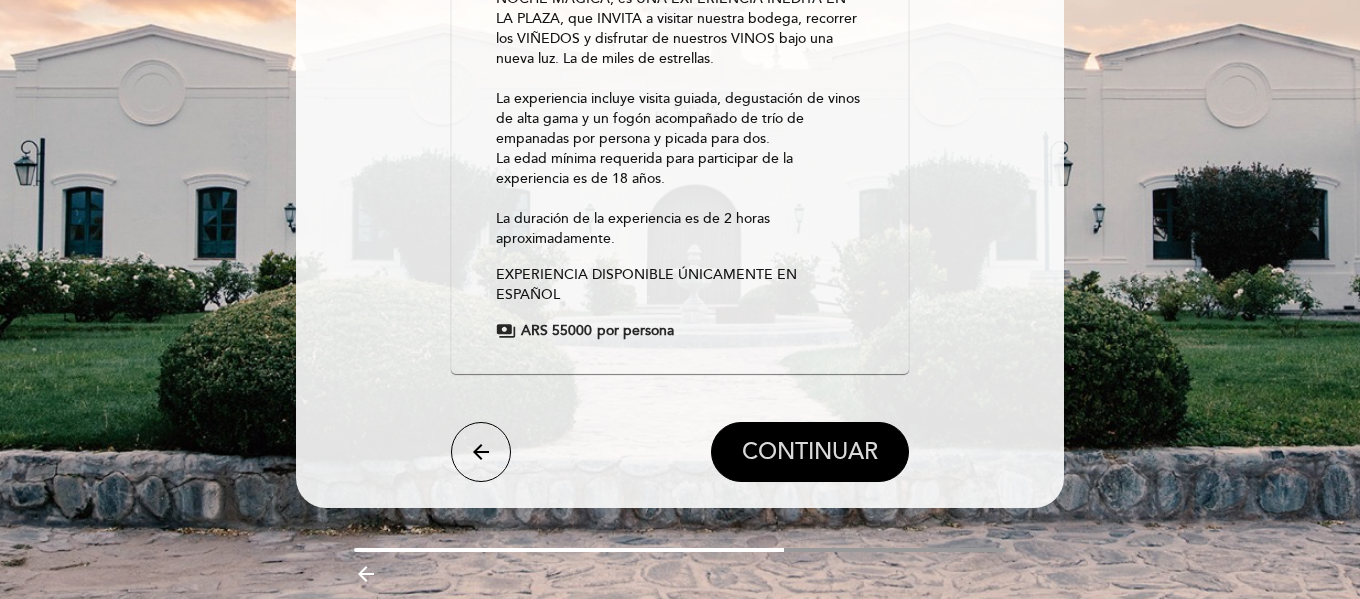 click on "CONTINUAR" at bounding box center [810, 452] 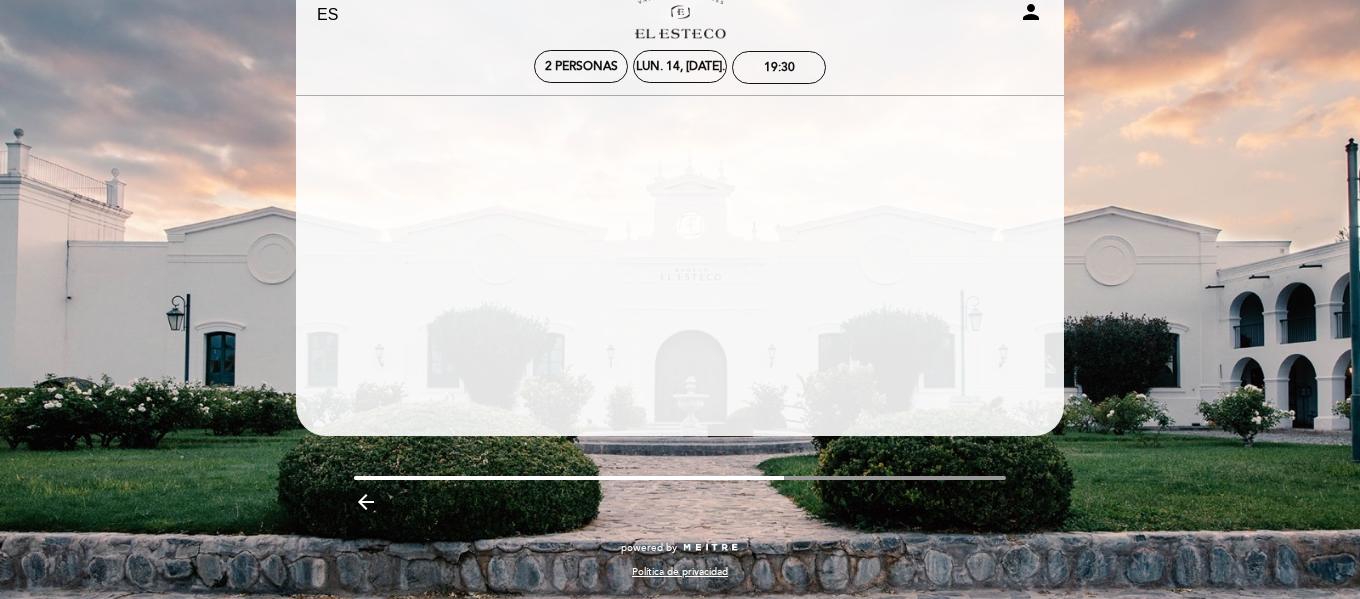 scroll, scrollTop: 59, scrollLeft: 0, axis: vertical 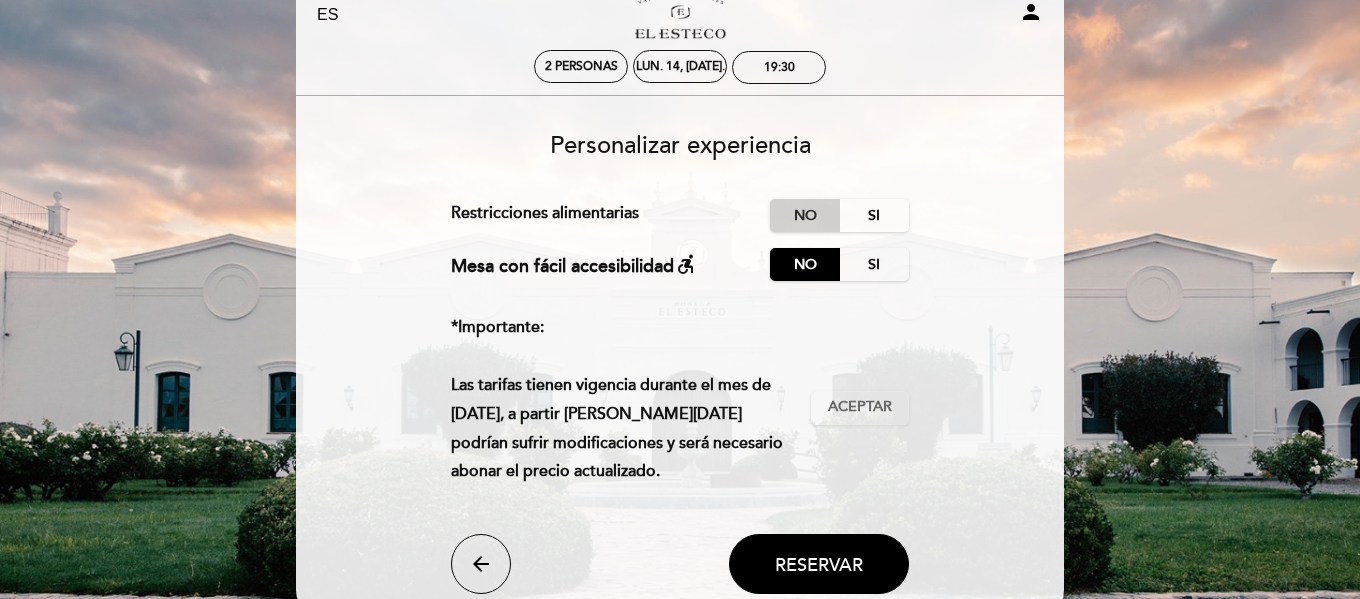 click on "No" at bounding box center [805, 215] 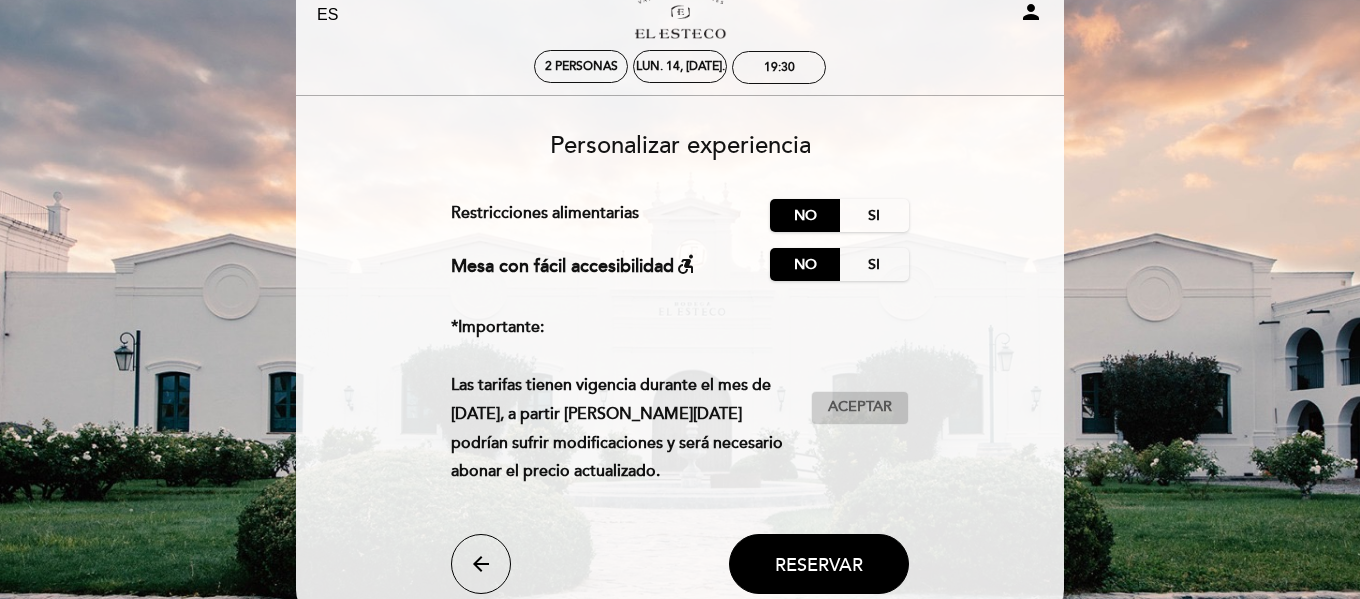 click on "Aceptar" at bounding box center [860, 407] 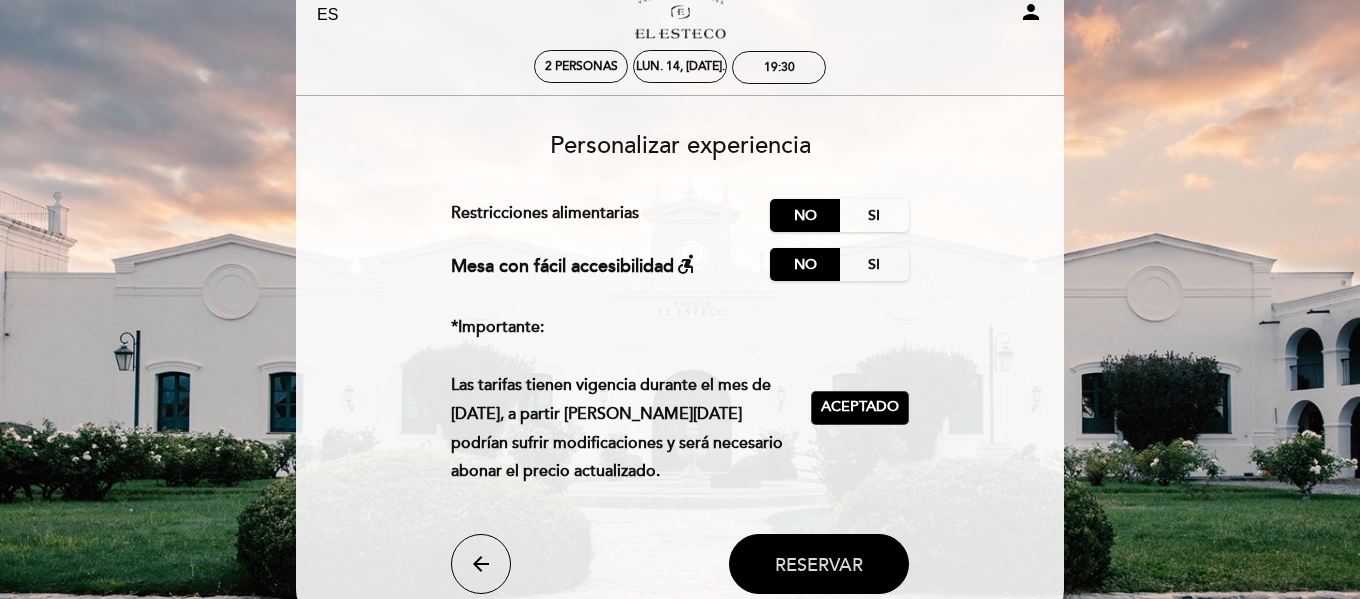 click on "Reservar" at bounding box center [819, 564] 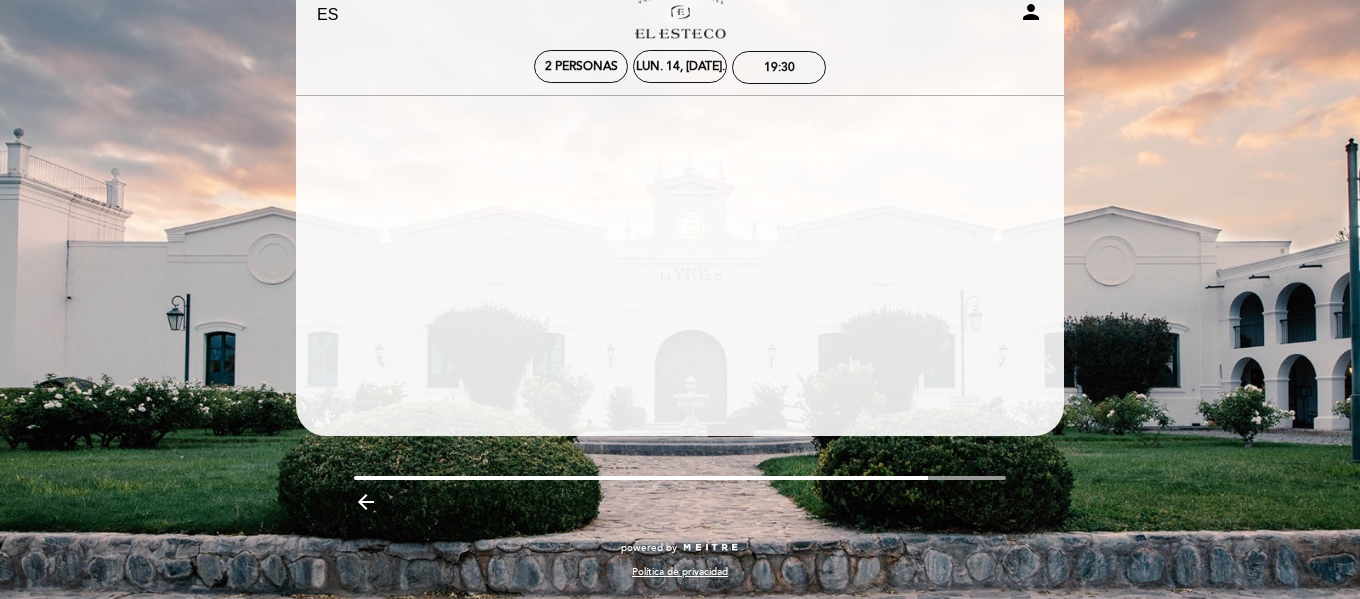 scroll, scrollTop: 0, scrollLeft: 0, axis: both 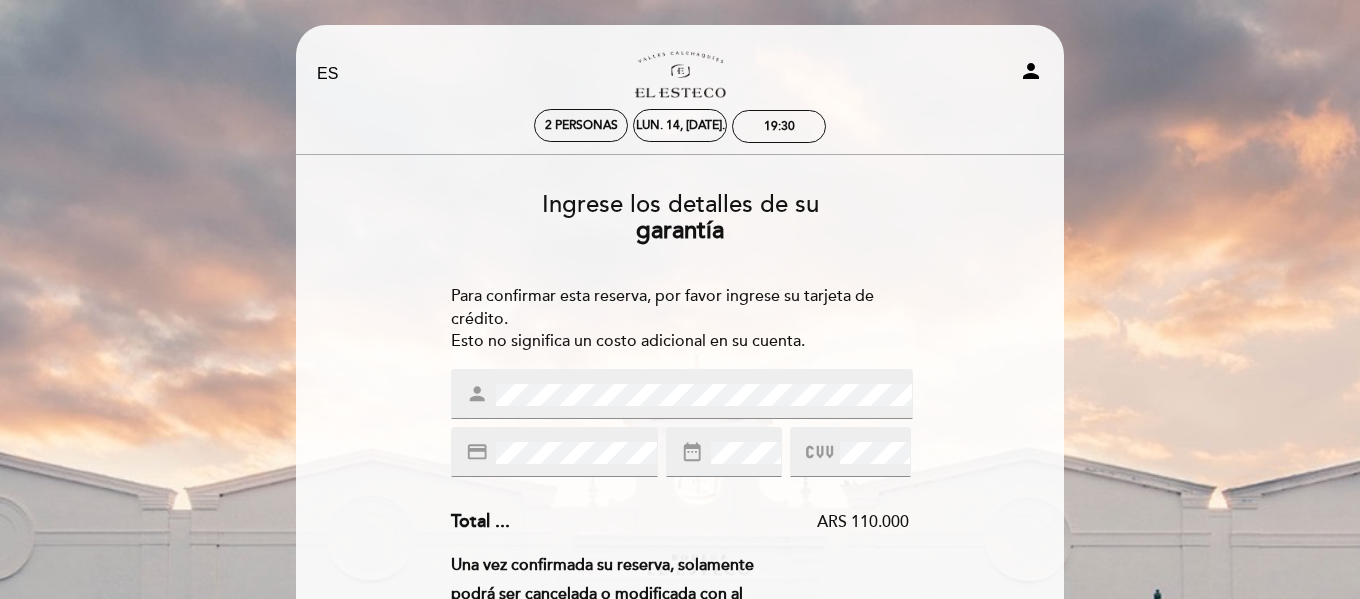 click on "Ingrese los detalles de su
garantía
Para confirmar esta reserva, por favor ingrese su tarjeta de crédito. Esto no significa un costo adicional en su cuenta.
Para entrar en lista de espera, por favor ingrese su tarjeta de crédito.
Si no se concreta la reserva esta garantía queda sin efecto.
La garantía para prevenir ausencias solo aplica si se le asigna una reserva.
Si no logramos moverlo de lista de espera hacia una mesa, la garantía queda sin efecto.
Para entrar en lista de pre-acceso, por favor ingrese su tarjeta de crédito.
Si no se concreta la reserva esta garantía queda sin efecto.
La garantía para prevenir ausencias solo aplica si se le asigna una reserva.
Si no logramos moverlo de lista de pre-acceso hacia una mesa, la garantía queda sin efecto.
person" at bounding box center (680, 641) 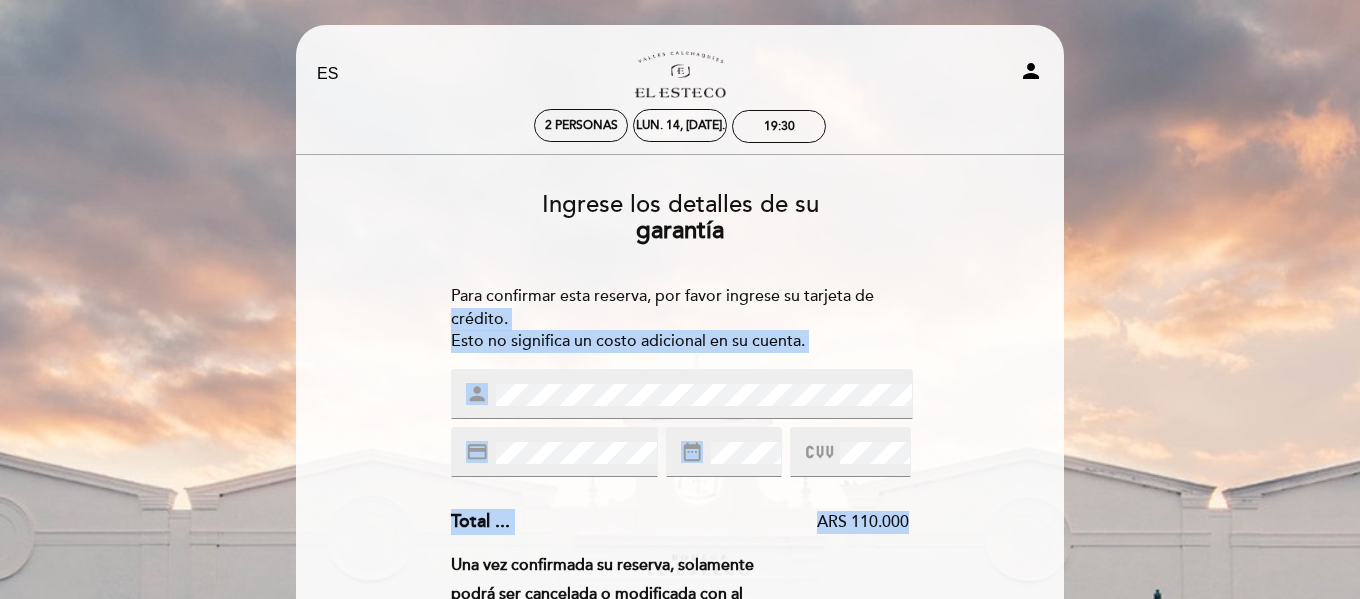 drag, startPoint x: 1040, startPoint y: 283, endPoint x: 1023, endPoint y: 478, distance: 195.73962 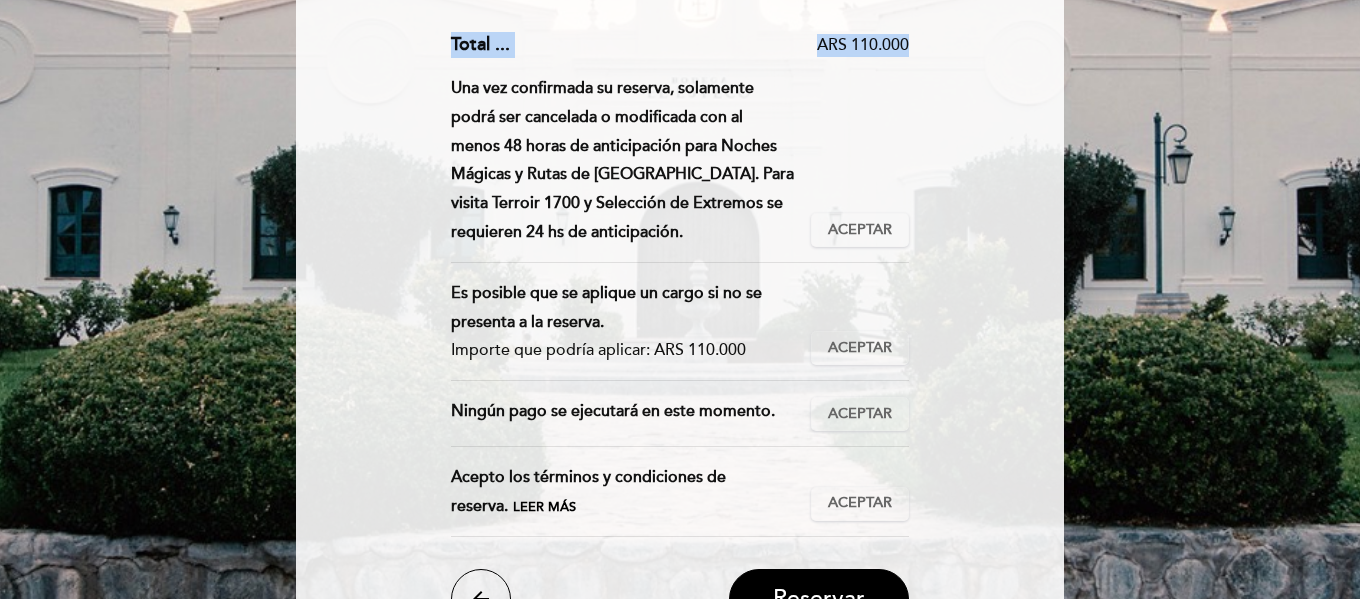 scroll, scrollTop: 482, scrollLeft: 0, axis: vertical 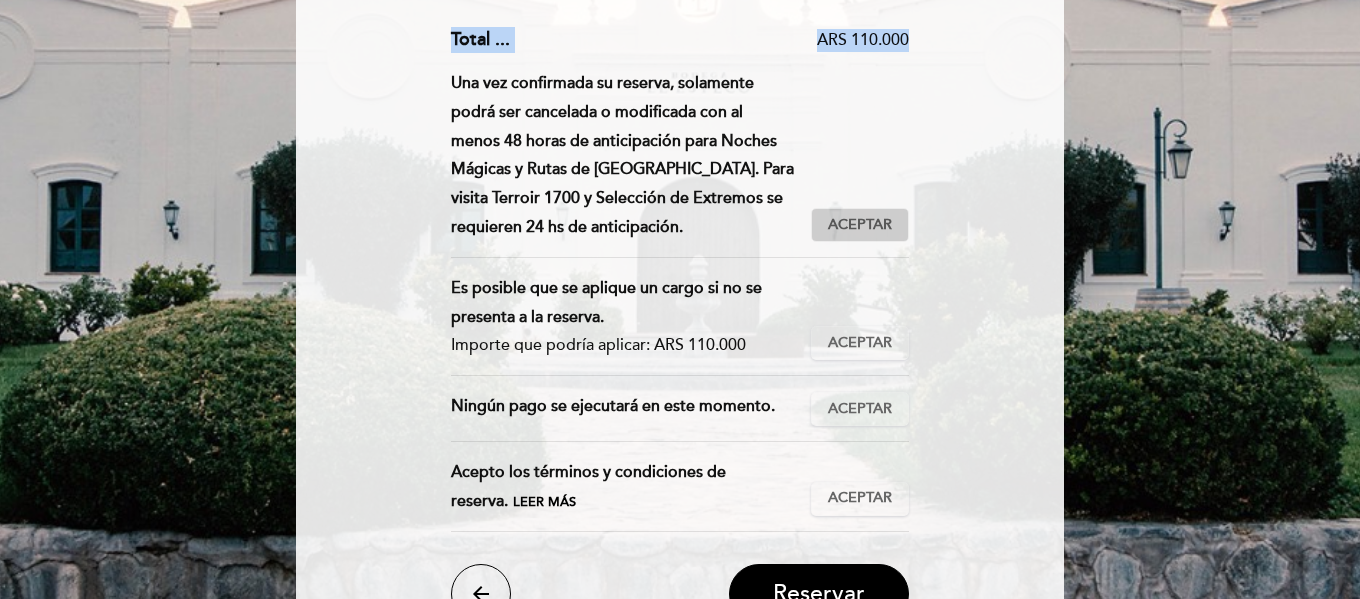click on "Aceptar" at bounding box center [860, 225] 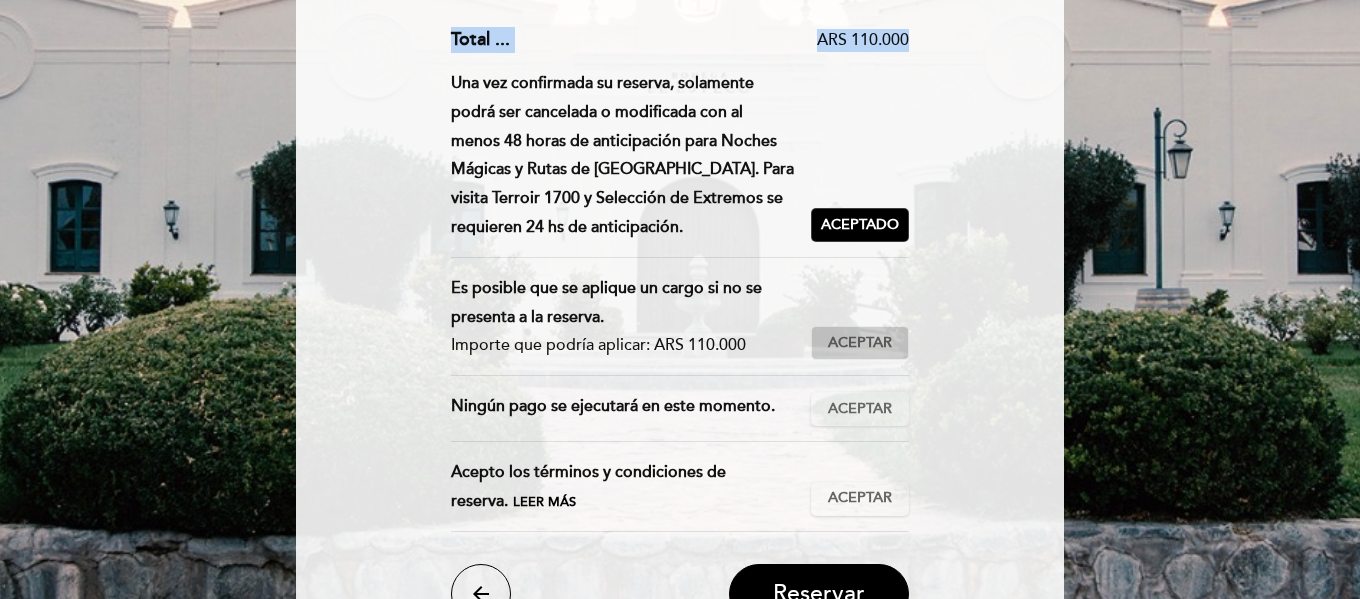 click on "Aceptar
Aceptado" at bounding box center [860, 343] 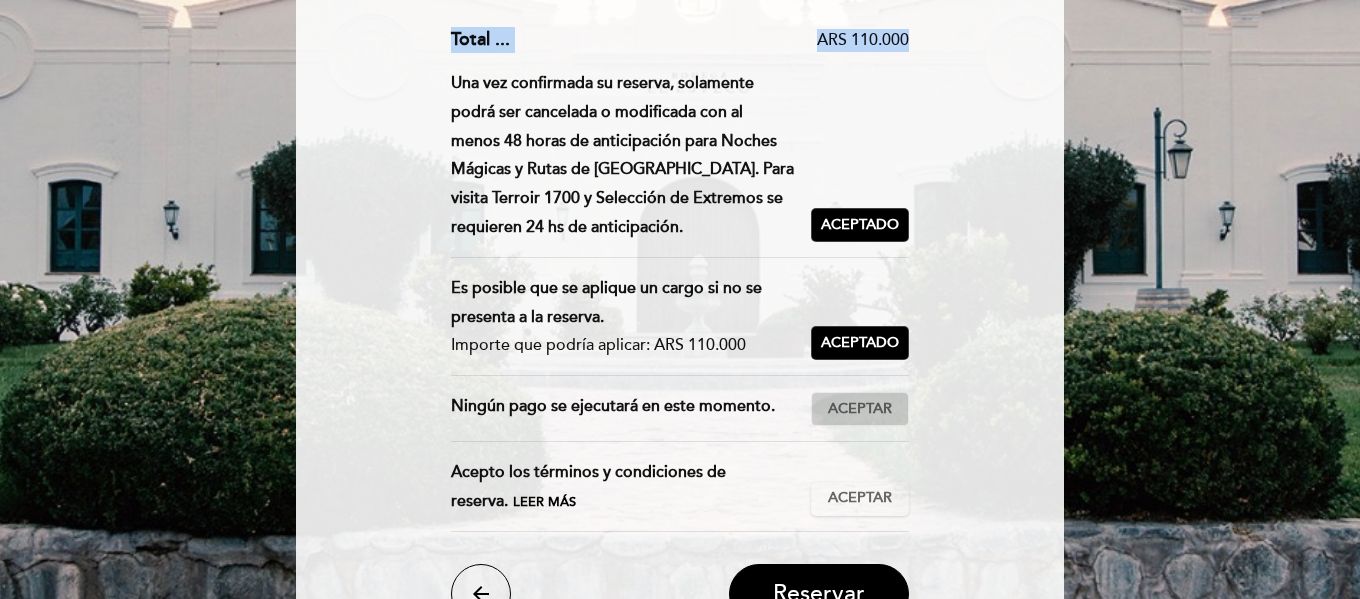click on "Aceptar" at bounding box center [860, 409] 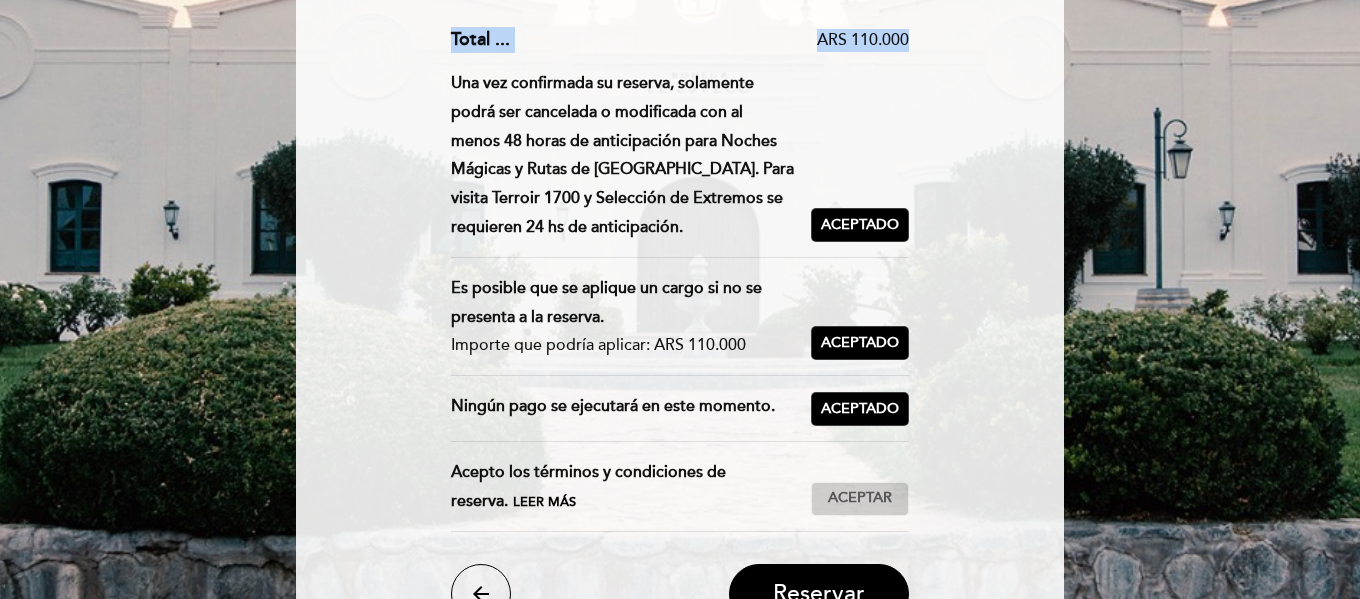 click on "Aceptar" at bounding box center [860, 498] 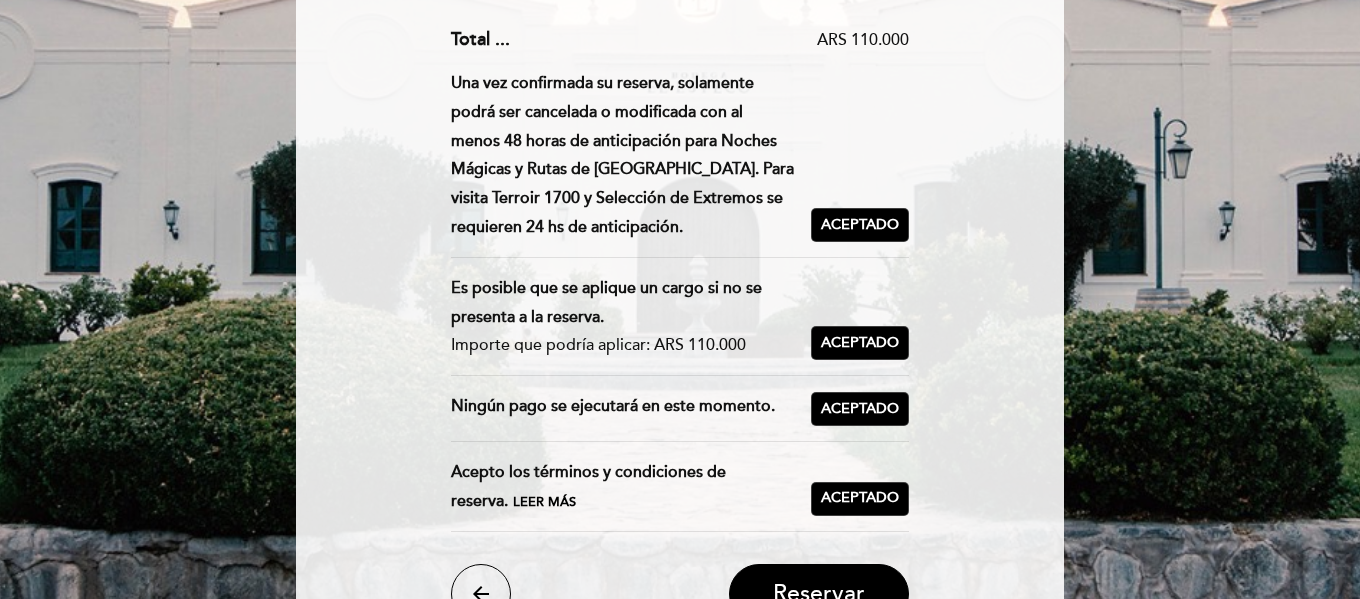 click on "Leer más" at bounding box center [544, 502] 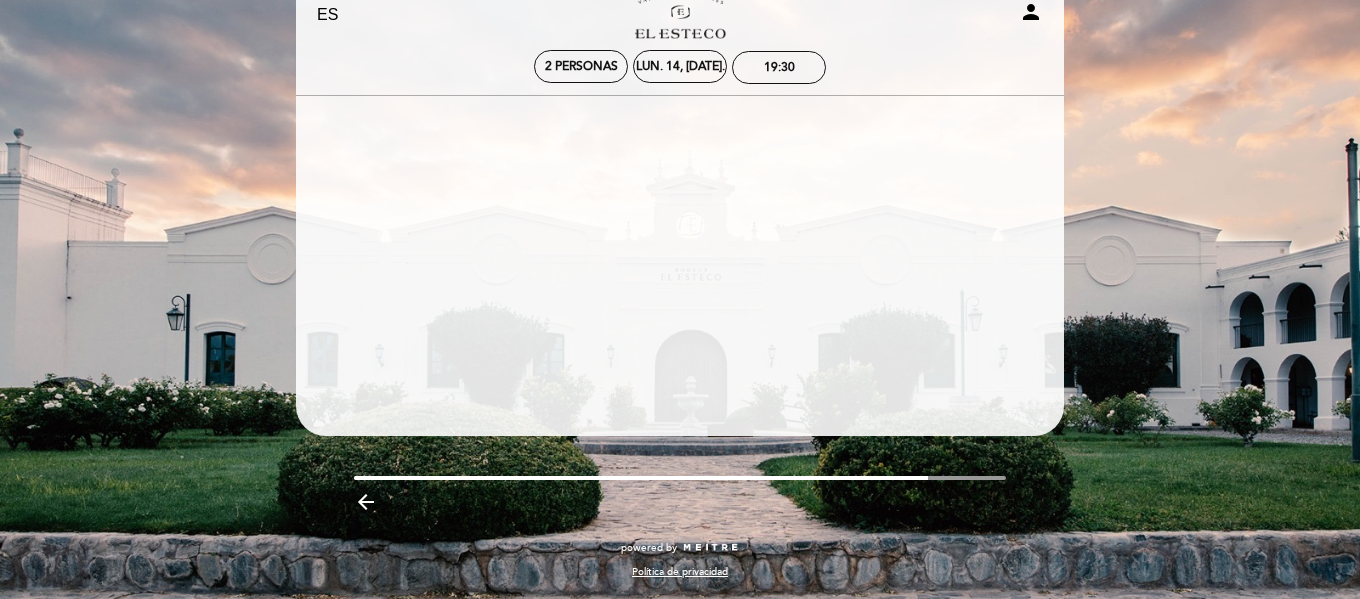 scroll, scrollTop: 59, scrollLeft: 0, axis: vertical 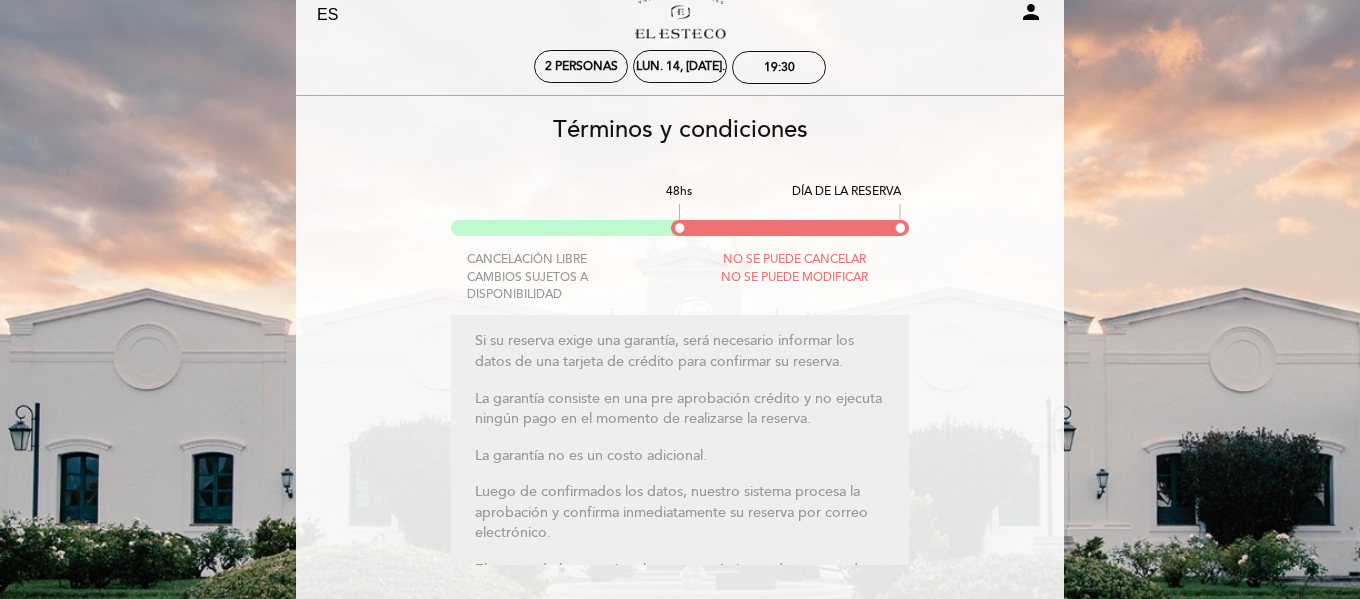 click on "EN
ES
PT
Bodega El Esteco
person
2 personas
lun.
14,
[DATE].
19:30
[GEOGRAPHIC_DATA]
Bienvenido,  [PERSON_NAME]" at bounding box center [680, 441] 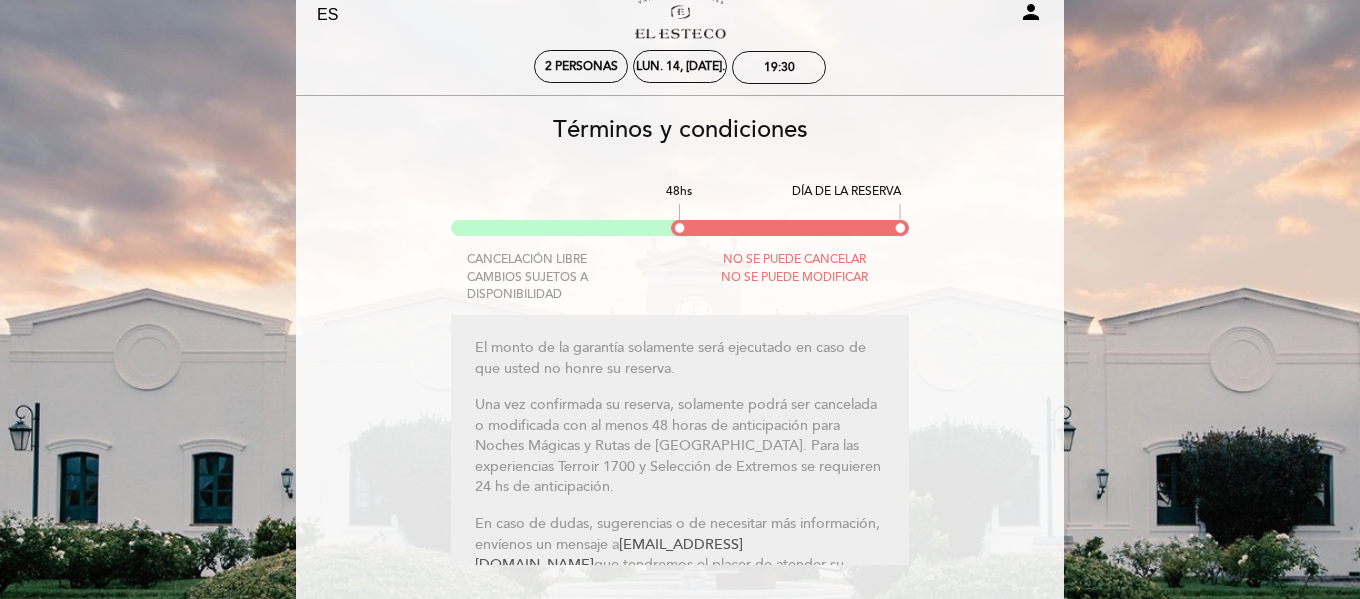 scroll, scrollTop: 264, scrollLeft: 0, axis: vertical 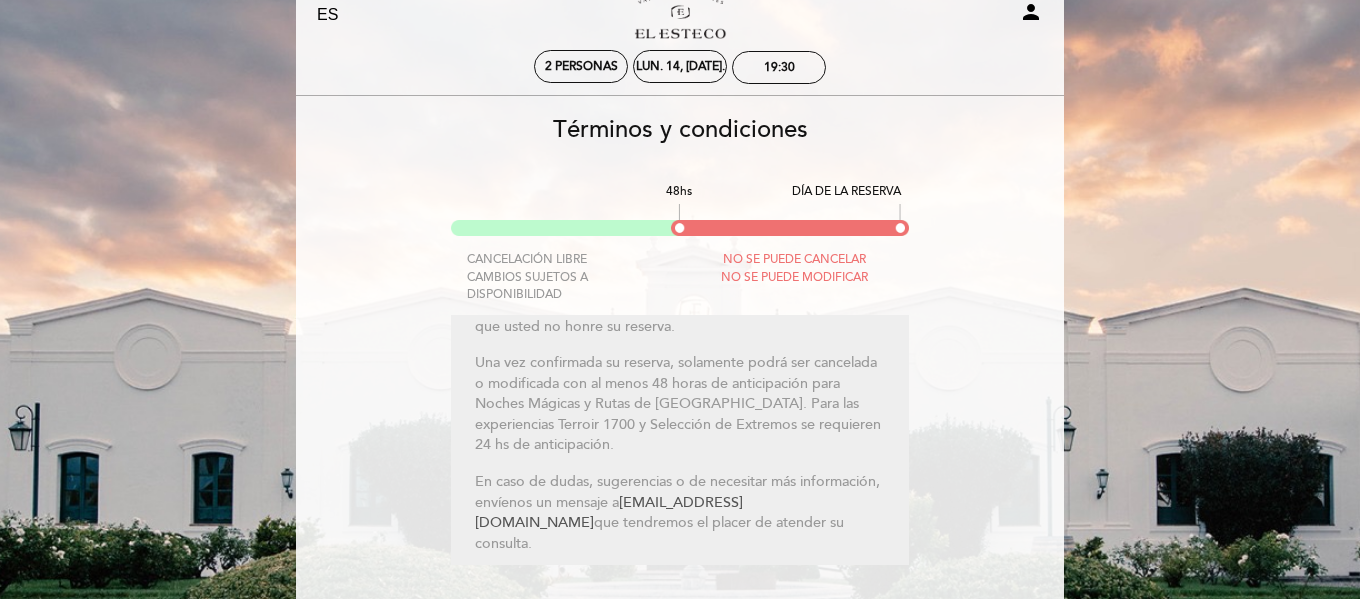 drag, startPoint x: 1061, startPoint y: 487, endPoint x: 1049, endPoint y: 566, distance: 79.9062 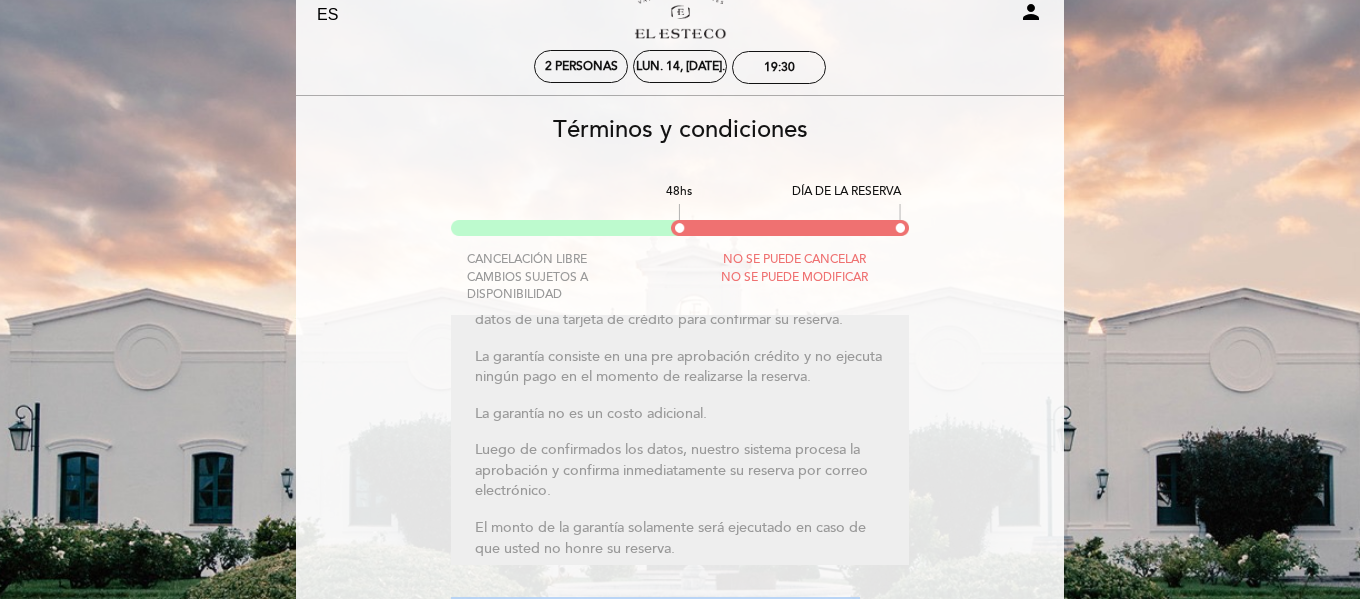 scroll, scrollTop: 29, scrollLeft: 0, axis: vertical 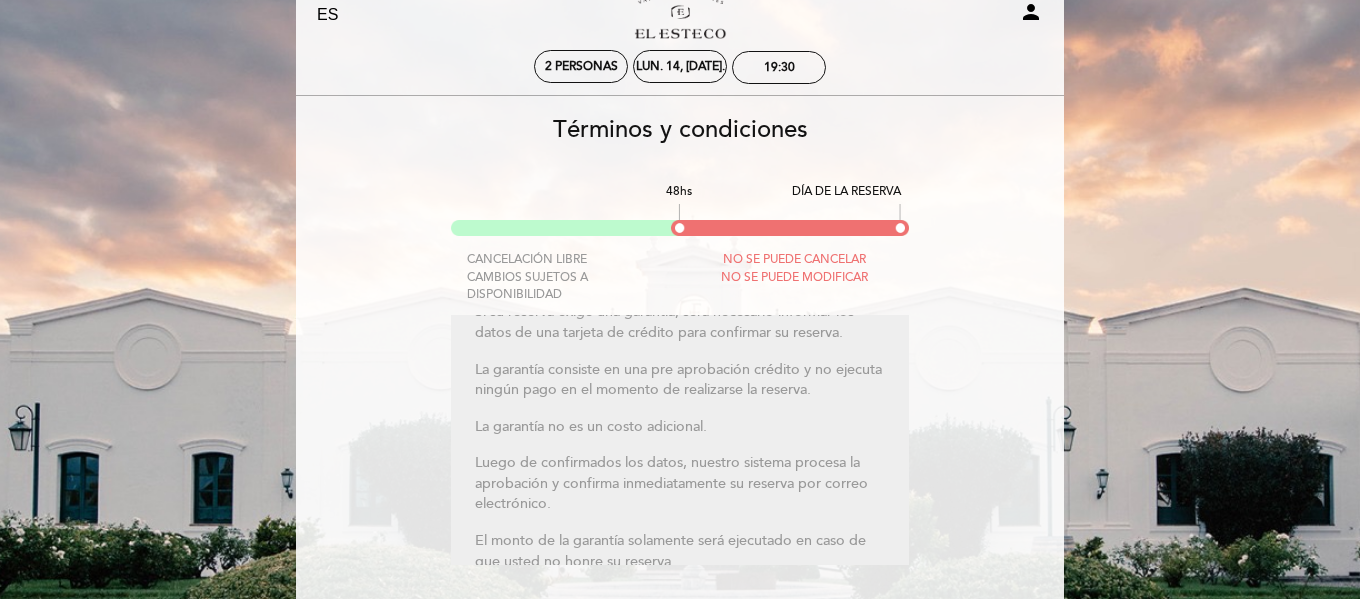 click on "Términos y condiciones
48hs
DÍA DE LA RESERVA
CANCELACIÓN LIBRE CAMBIOS SUJETOS A DISPONIBILIDAD
NO SE PUEDE CANCELAR NO SE PUEDE MODIFICAR
Si su reserva exige una garantía, será necesario informar los datos de una tarjeta de crédito para confirmar su reserva.
La garantía consiste en una pre aprobación crédito y no ejecuta ningún pago en el momento de realizarse la reserva.
La garantía no es un costo adicional.
Luego de confirmados los datos, nuestro sistema procesa la aprobación y confirma inmediatamente su reserva por correo electrónico.
El monto de la garantía solamente será ejecutado en caso de que usted no honre su reserva.
[EMAIL_ADDRESS][DOMAIN_NAME]" at bounding box center [680, 434] 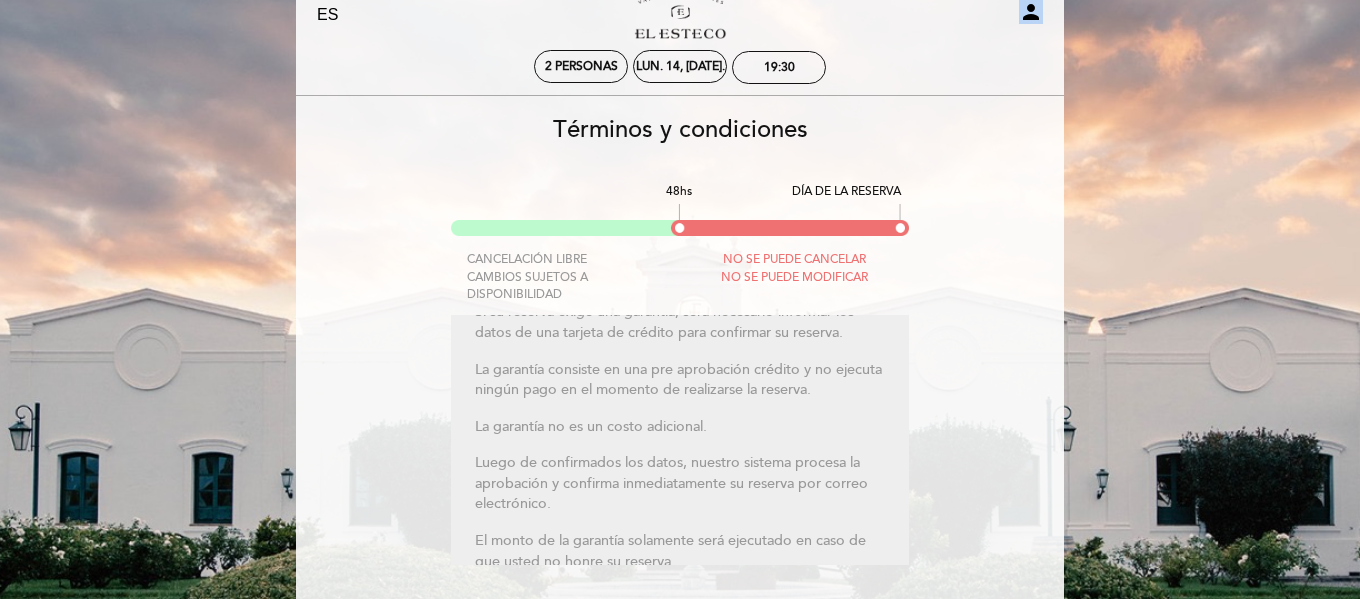click on "EN
ES
PT
Bodega El Esteco
person" at bounding box center (680, 15) 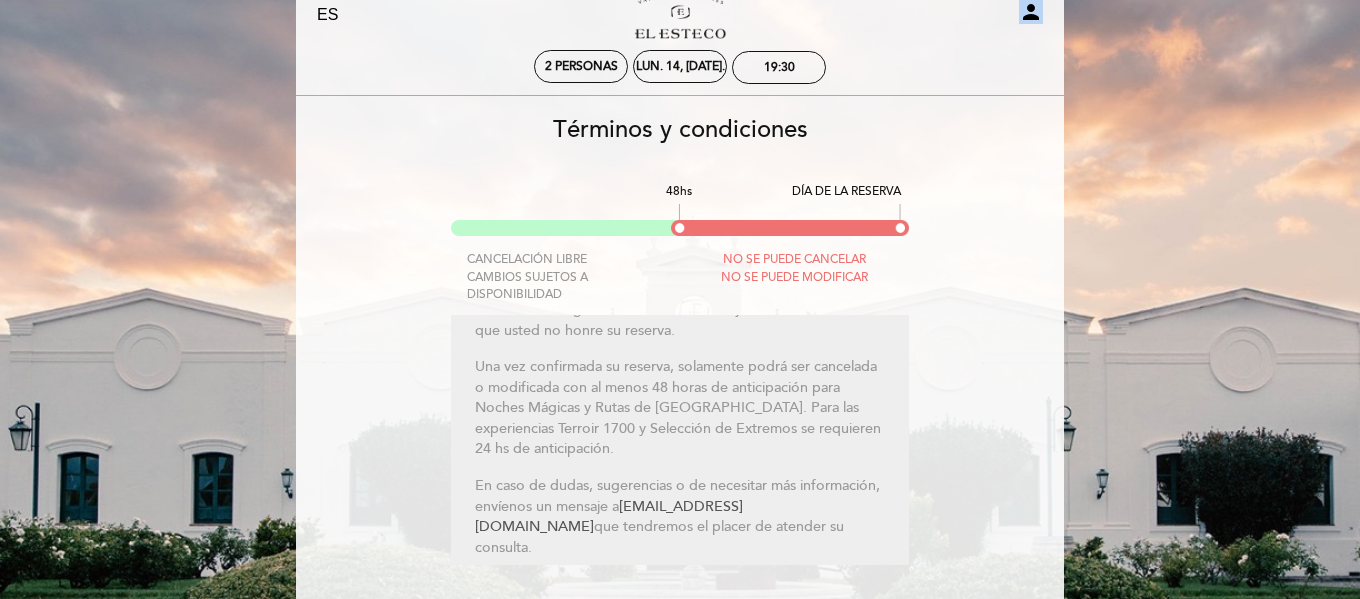 scroll, scrollTop: 264, scrollLeft: 0, axis: vertical 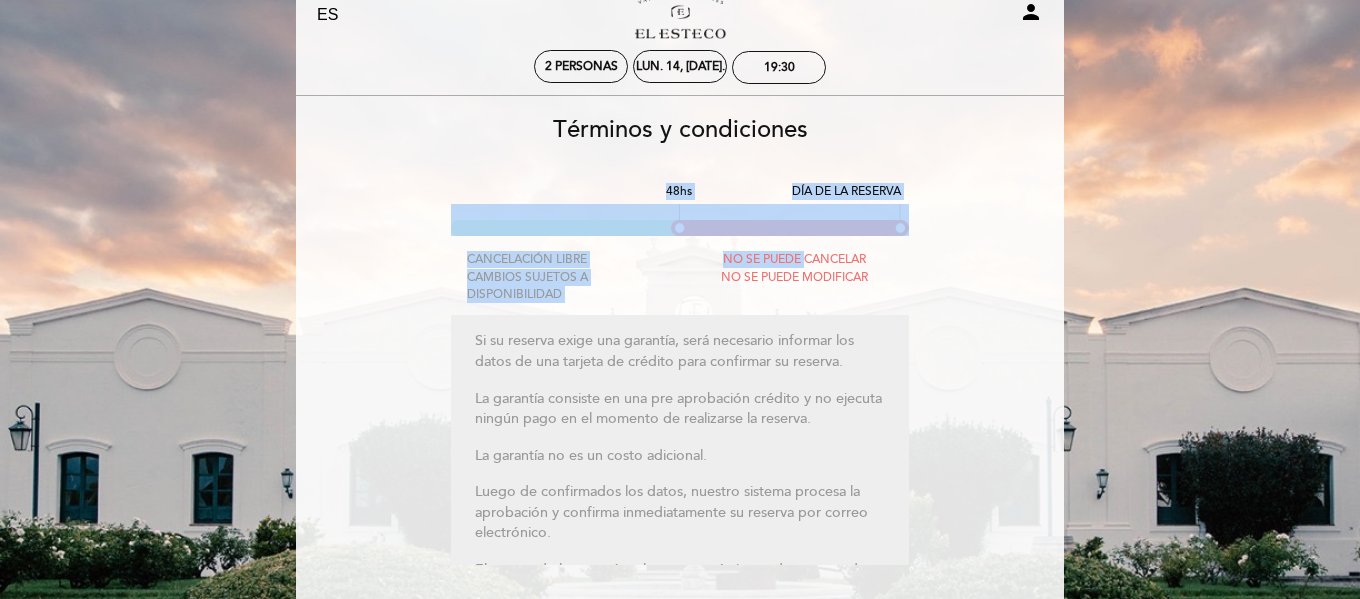 drag, startPoint x: 806, startPoint y: 252, endPoint x: 598, endPoint y: 247, distance: 208.06009 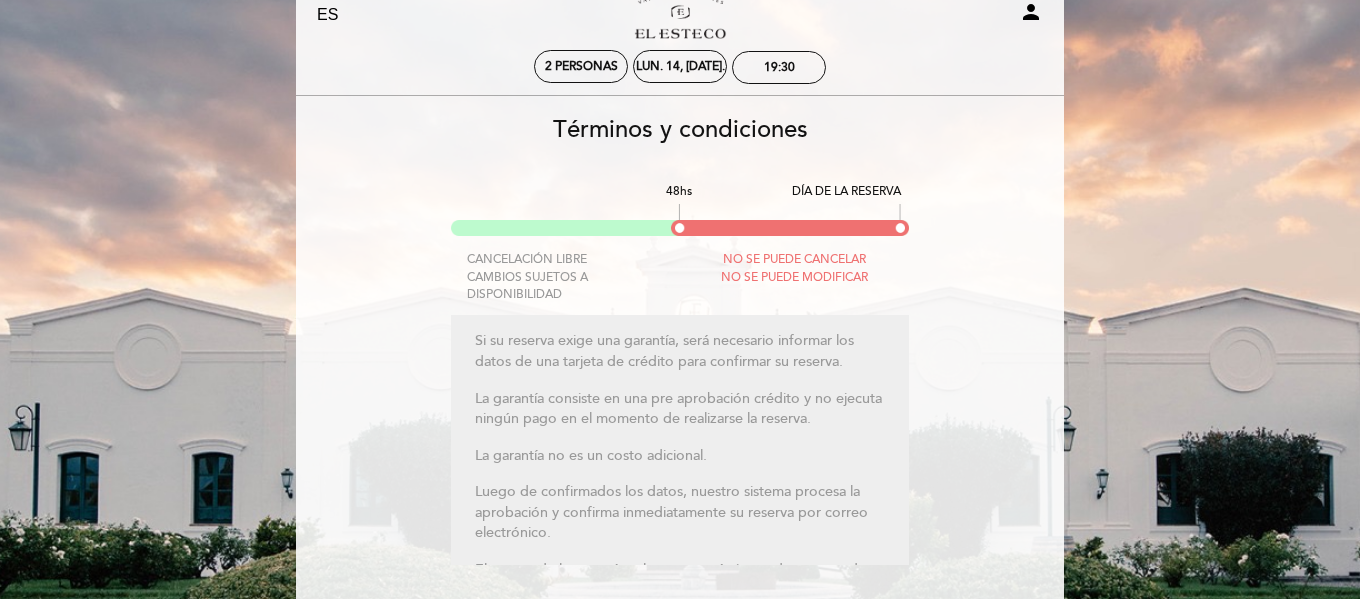 click on "48hs
DÍA DE LA RESERVA
CANCELACIÓN LIBRE CAMBIOS SUJETOS A DISPONIBILIDAD
NO SE PUEDE CANCELAR NO SE PUEDE MODIFICAR" at bounding box center (680, 233) 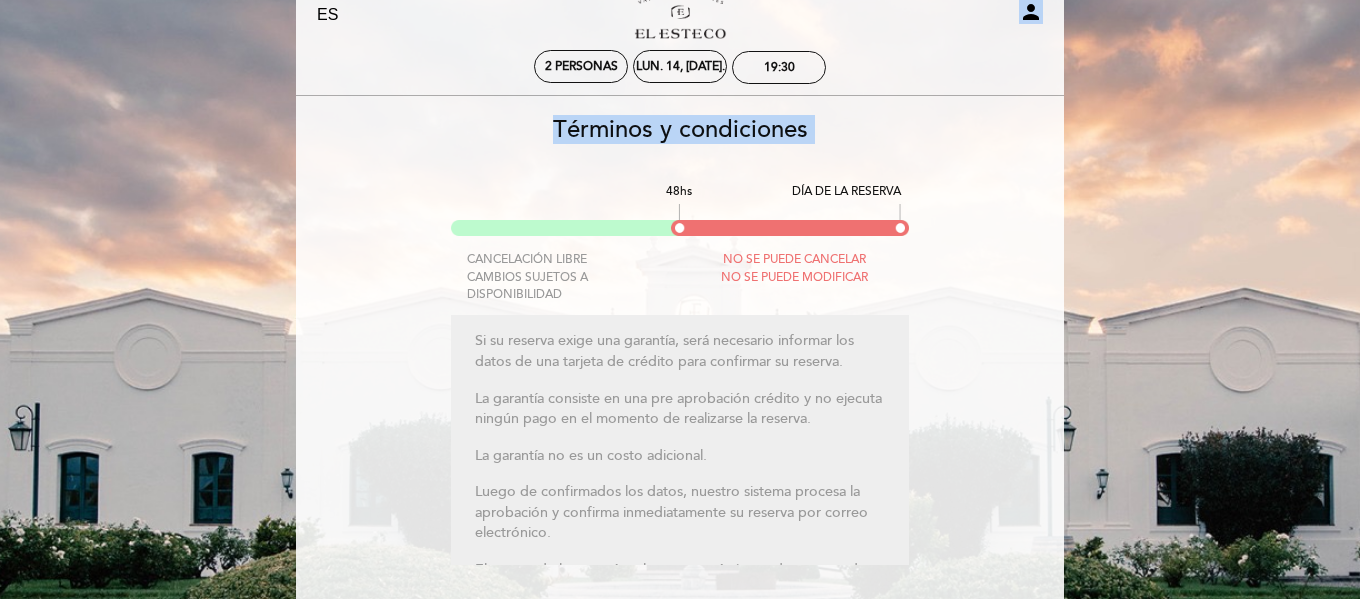 drag, startPoint x: 1087, startPoint y: 39, endPoint x: 1364, endPoint y: 147, distance: 297.3096 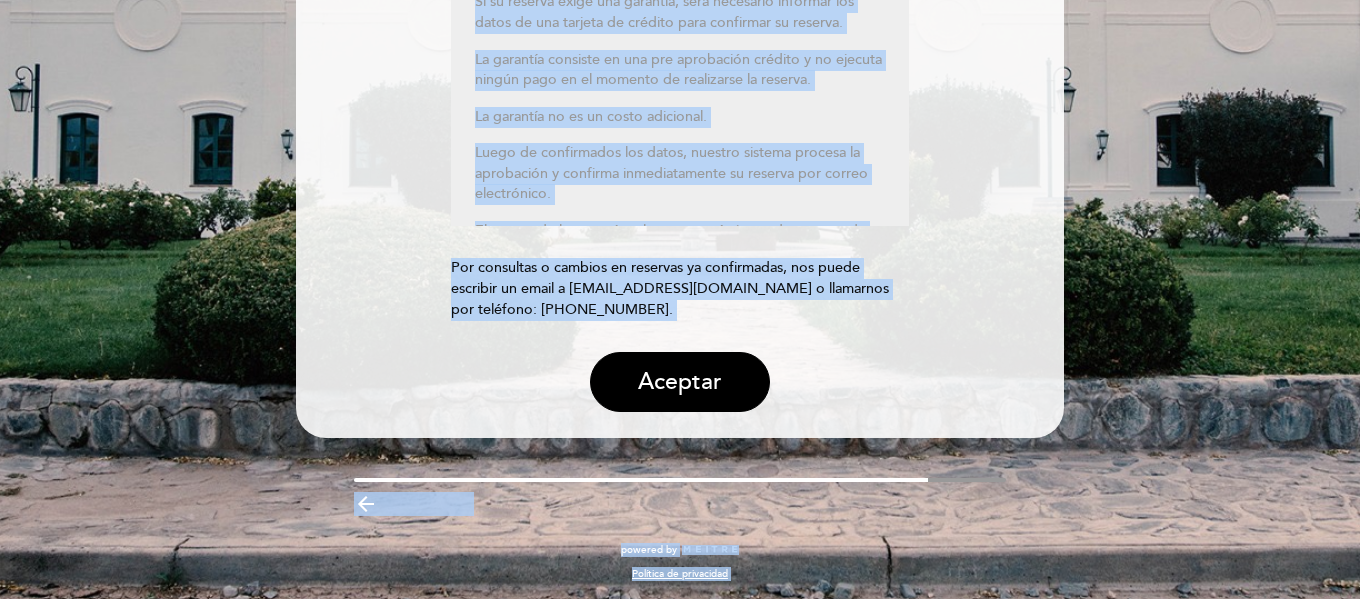 scroll, scrollTop: 401, scrollLeft: 0, axis: vertical 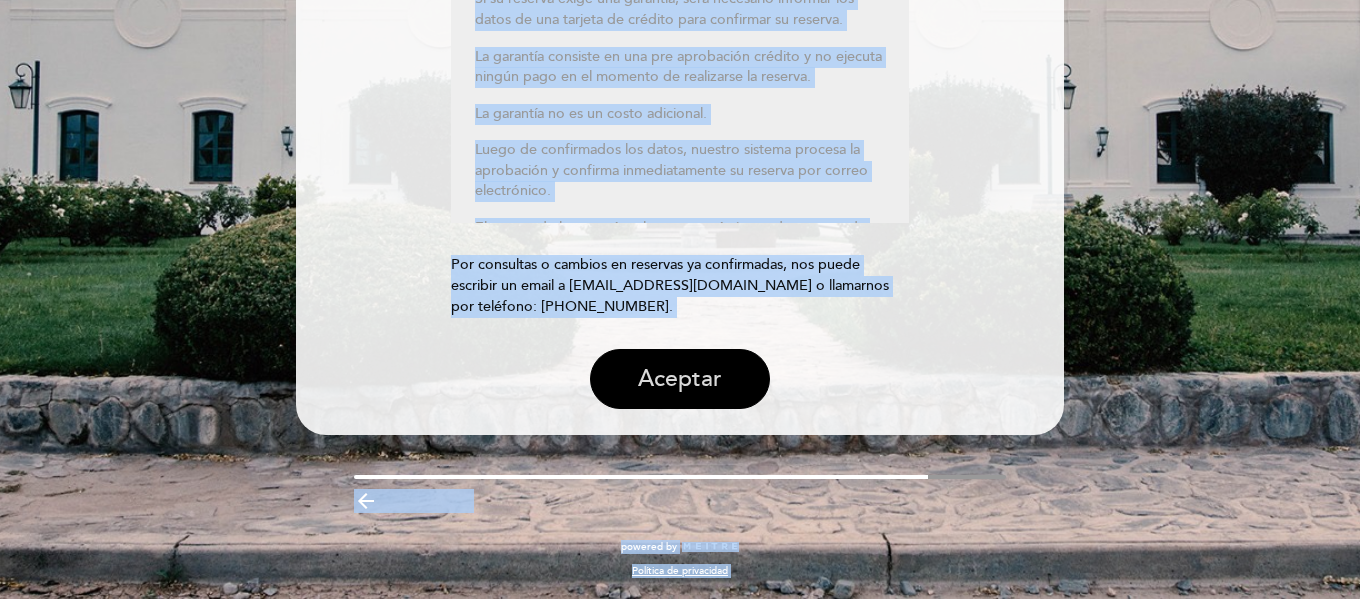 click on "Aceptar" at bounding box center (680, 379) 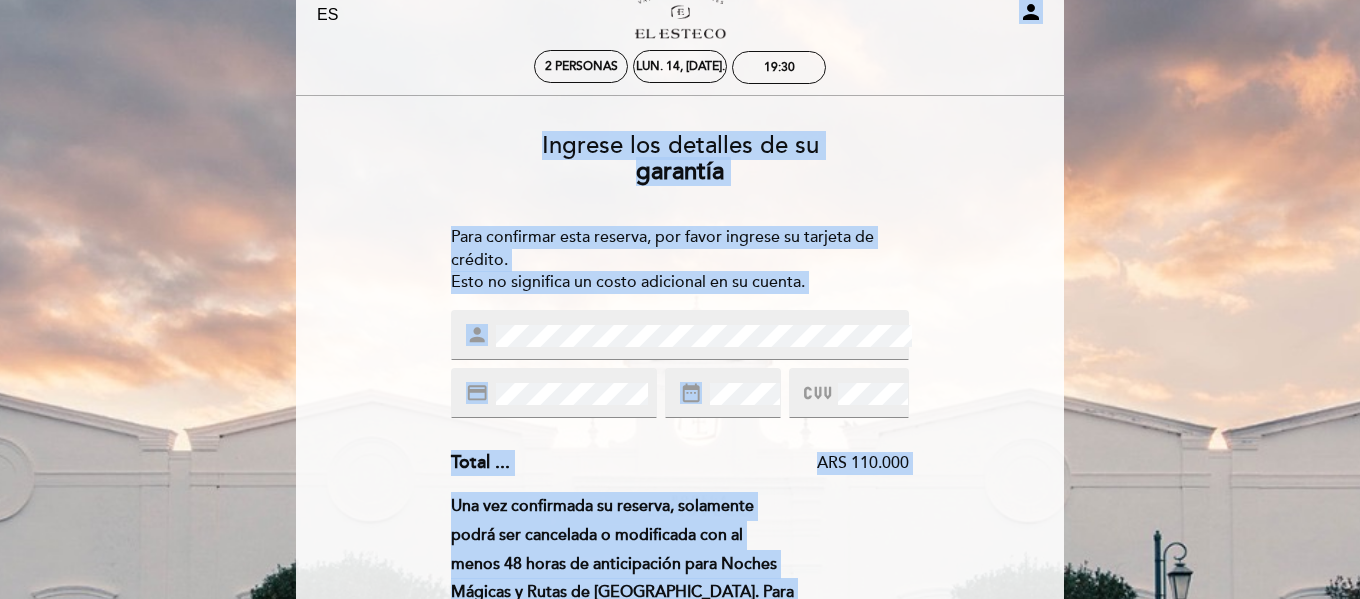 scroll, scrollTop: 0, scrollLeft: 0, axis: both 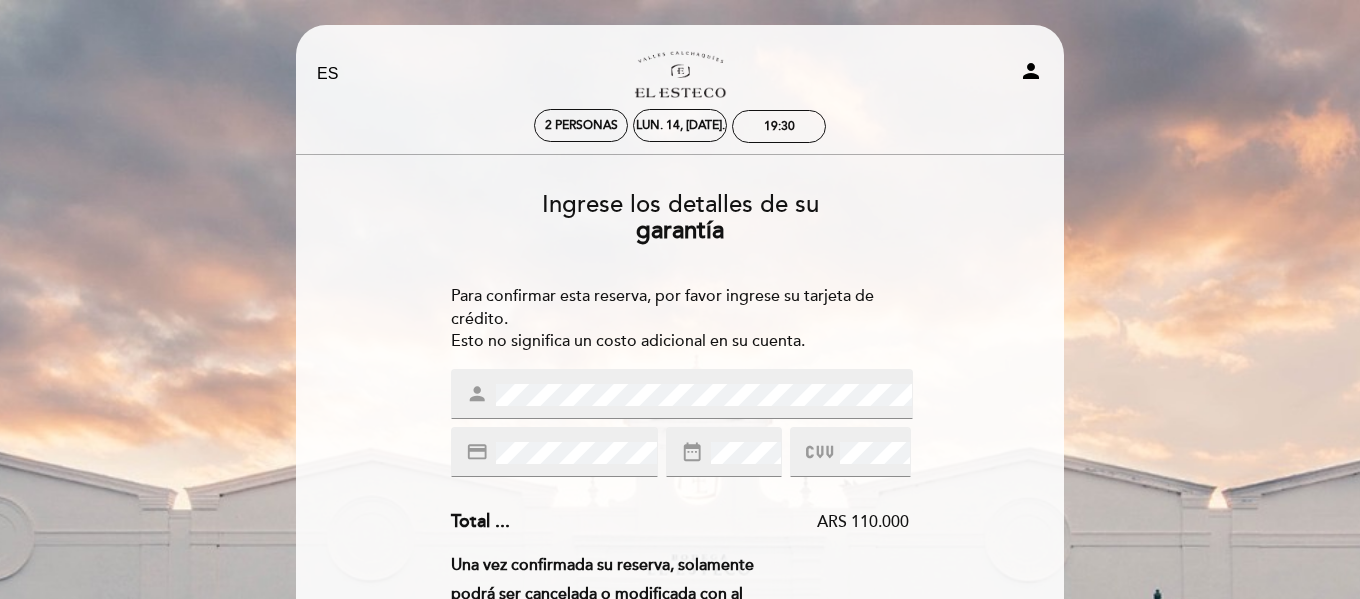 click on "date_range" at bounding box center (724, 452) 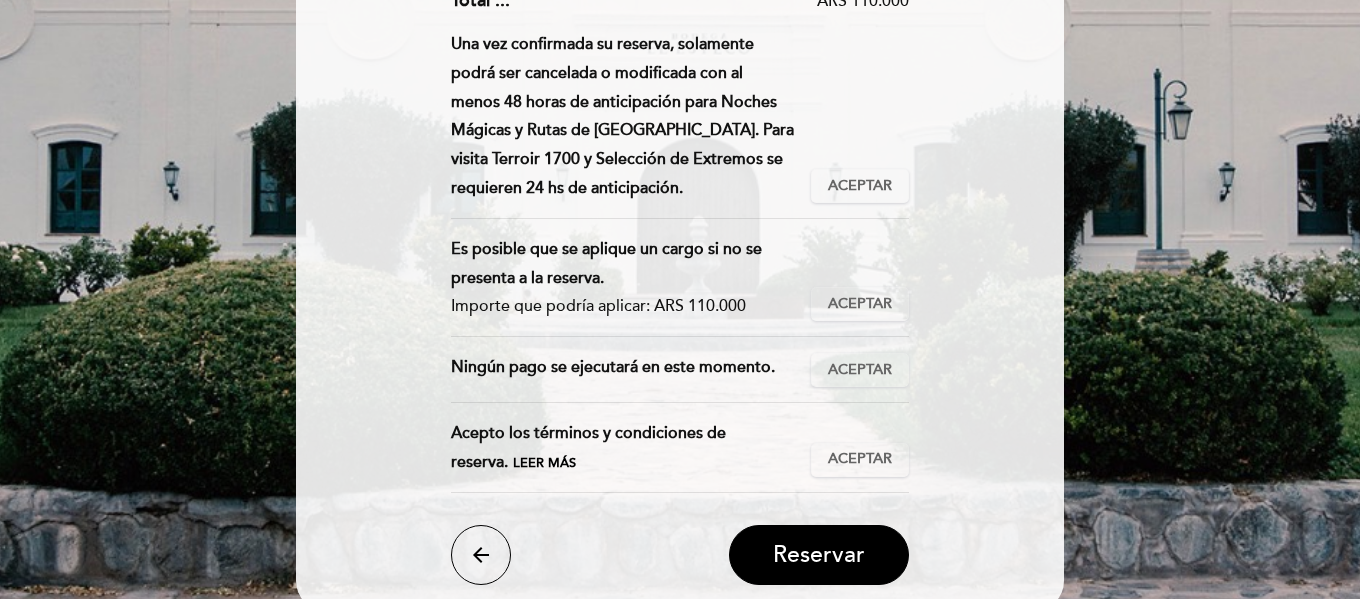 scroll, scrollTop: 525, scrollLeft: 0, axis: vertical 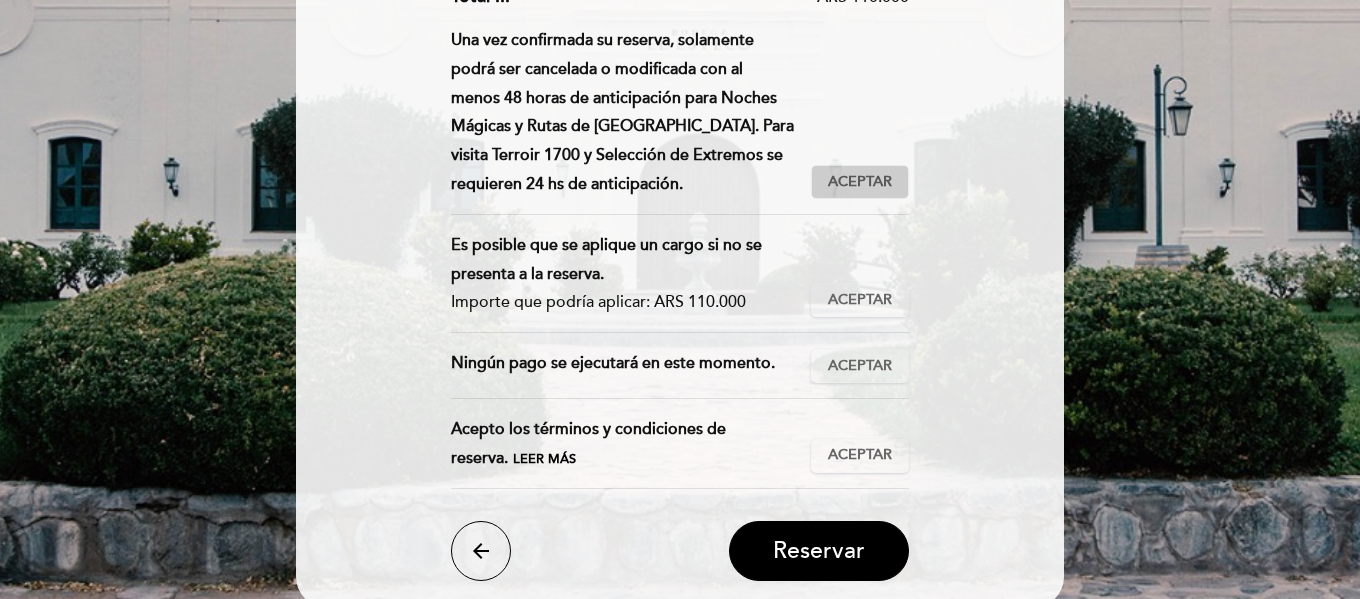 click on "Aceptar" at bounding box center [860, 182] 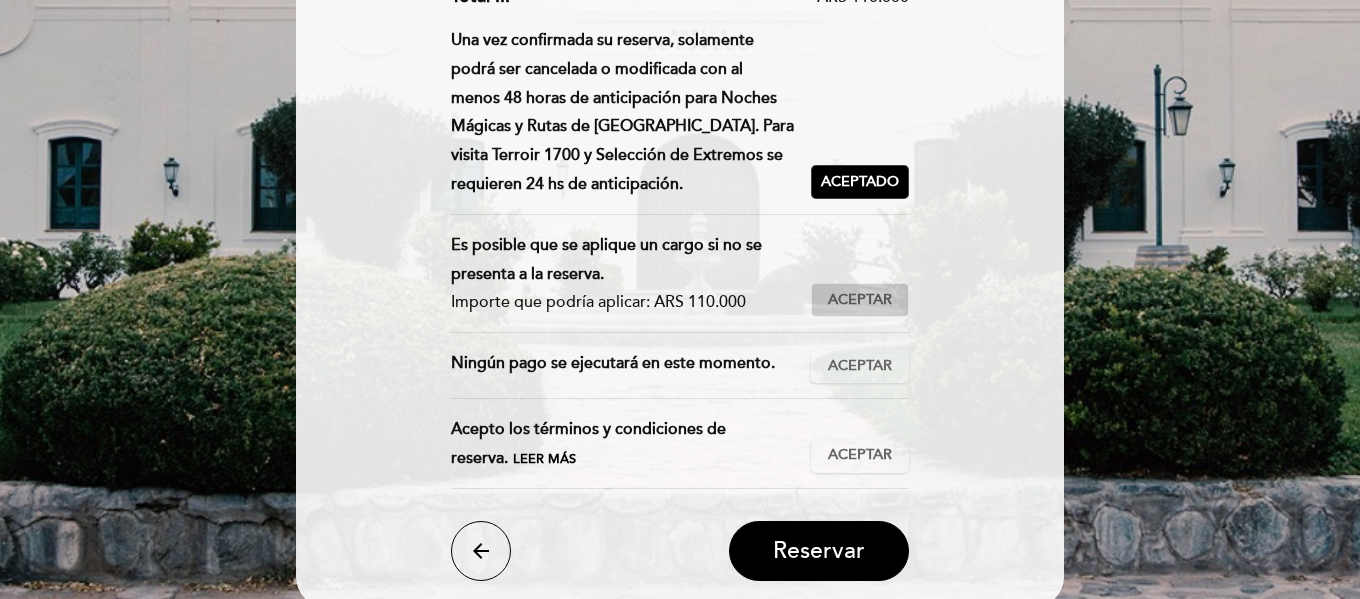 click on "Aceptar" at bounding box center [860, 300] 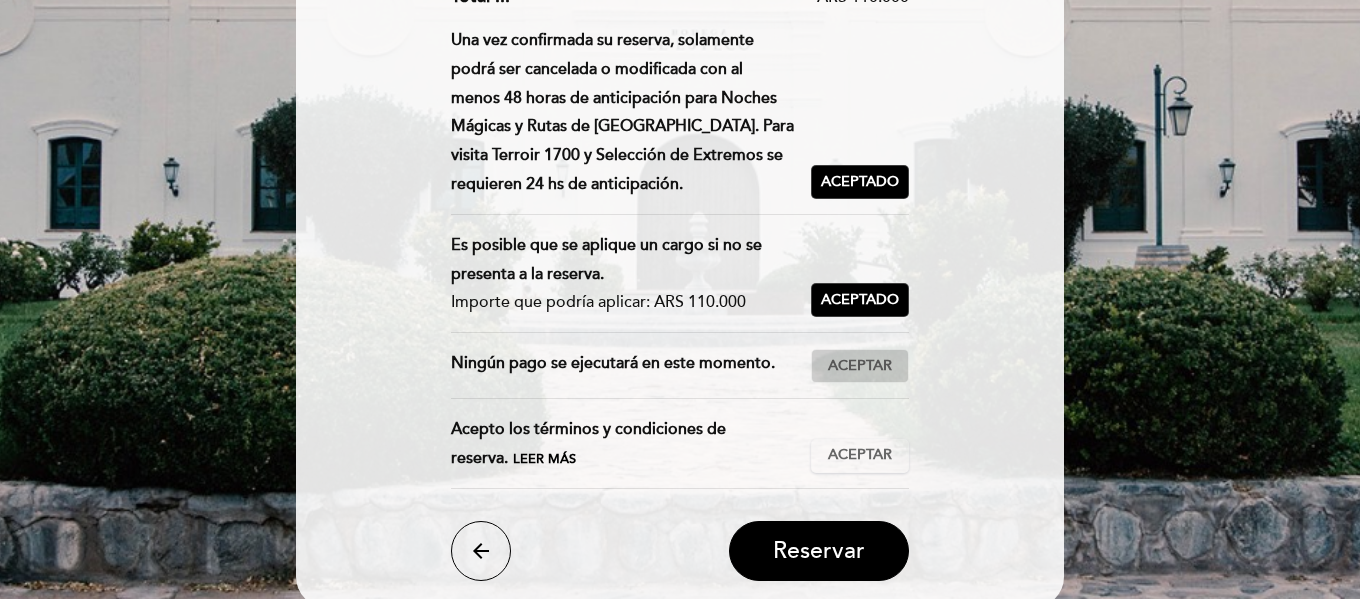 click on "Aceptar" at bounding box center (860, 366) 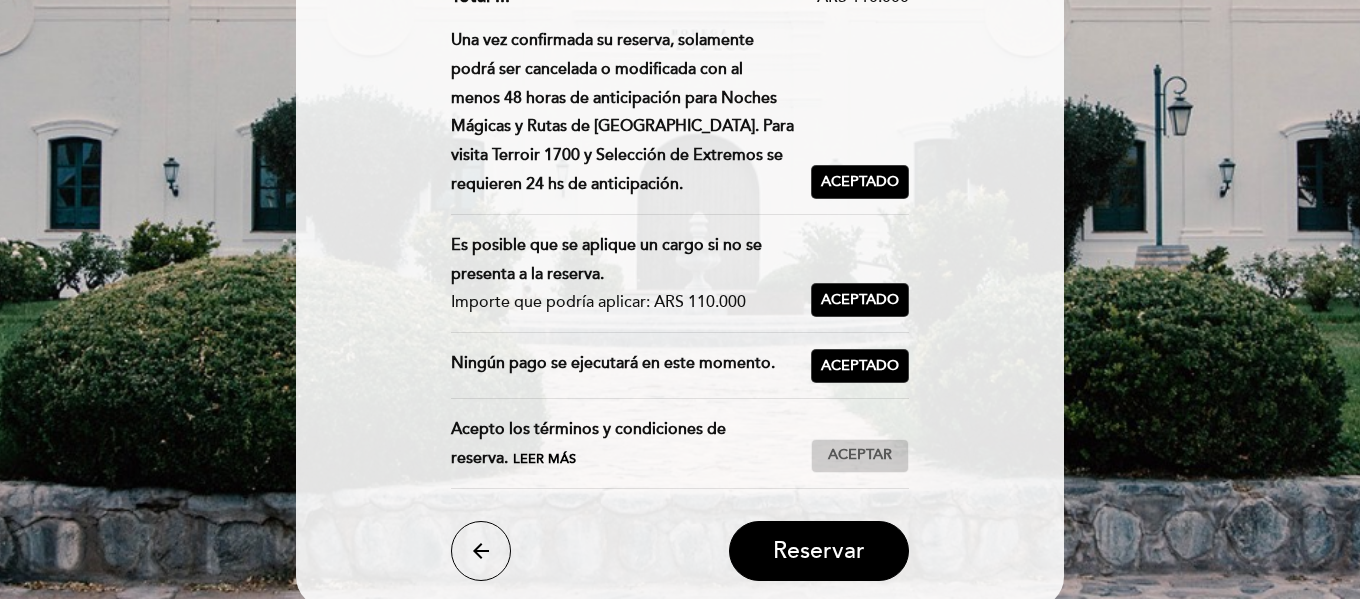 click on "Aceptar" at bounding box center [860, 455] 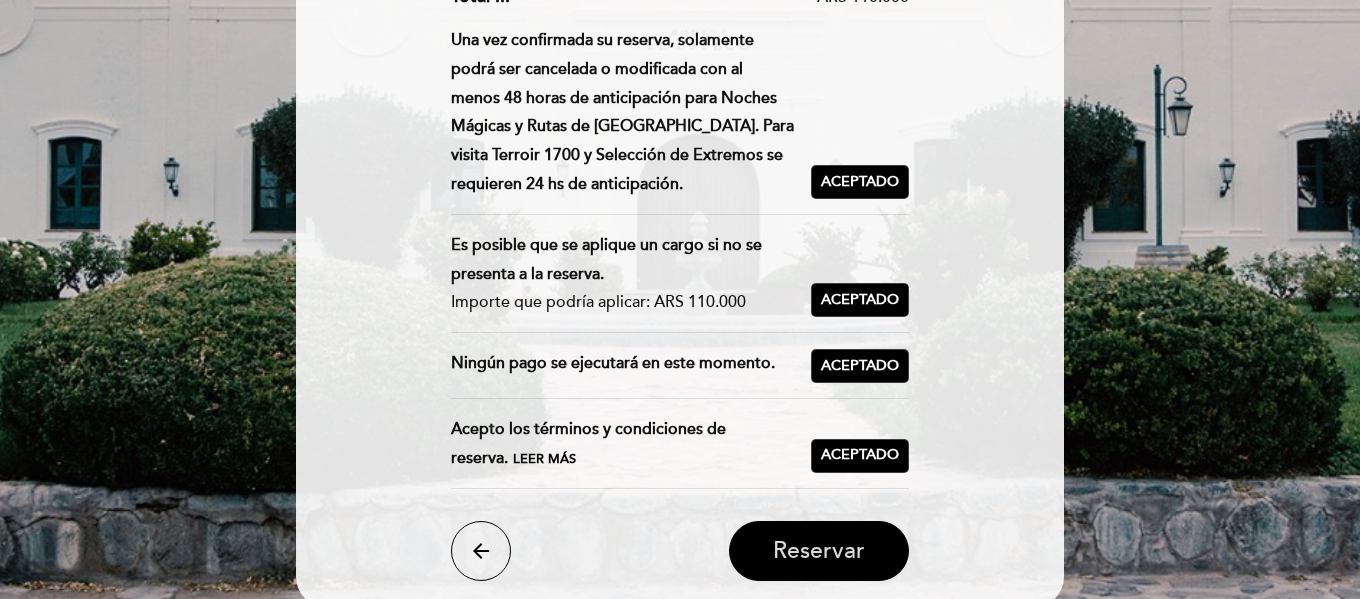 click on "Reservar" at bounding box center [819, 551] 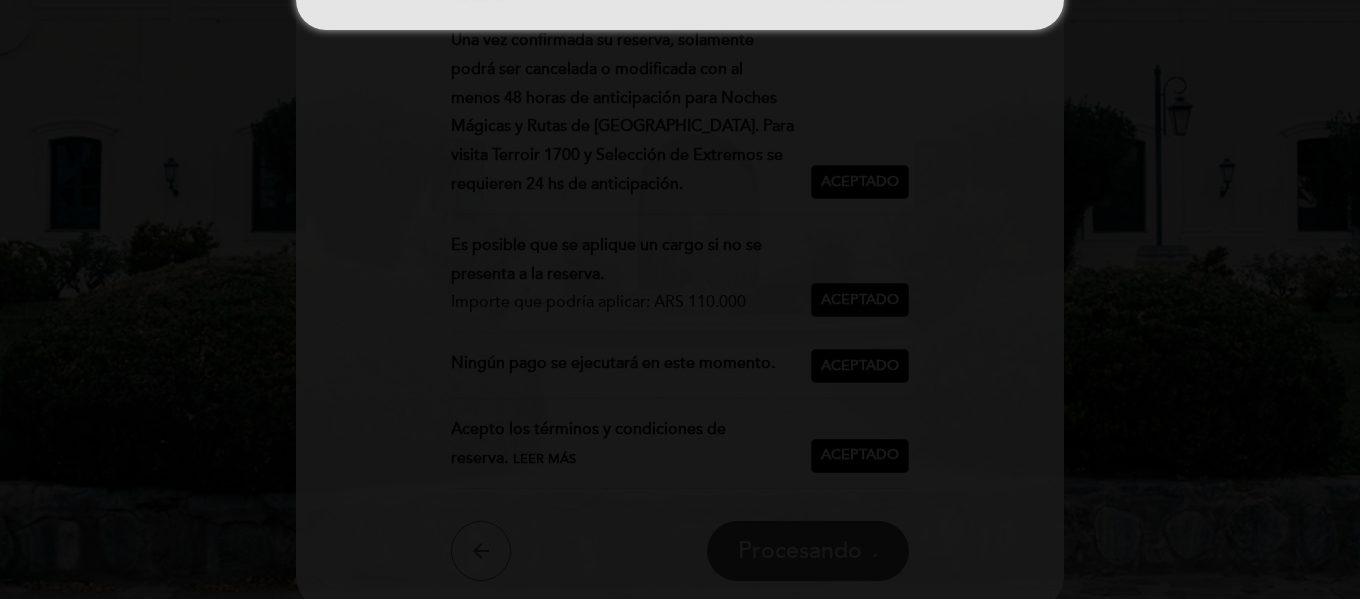 scroll, scrollTop: 0, scrollLeft: 0, axis: both 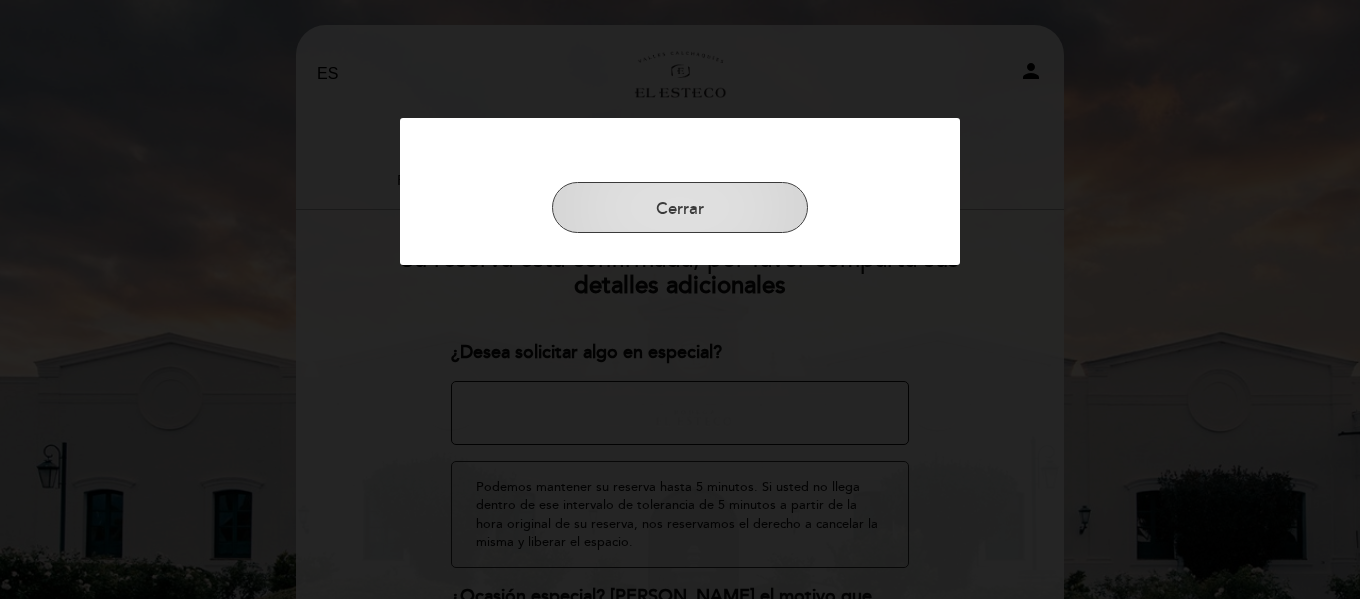 click on "Cerrar" at bounding box center [680, 208] 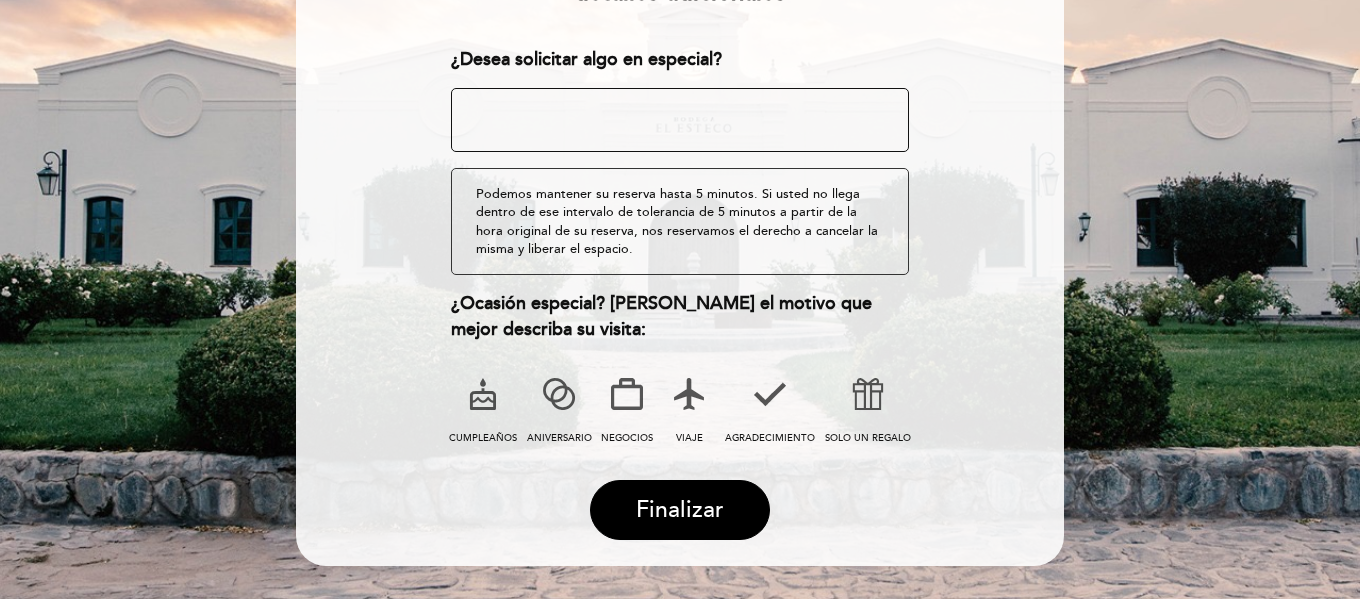 scroll, scrollTop: 291, scrollLeft: 0, axis: vertical 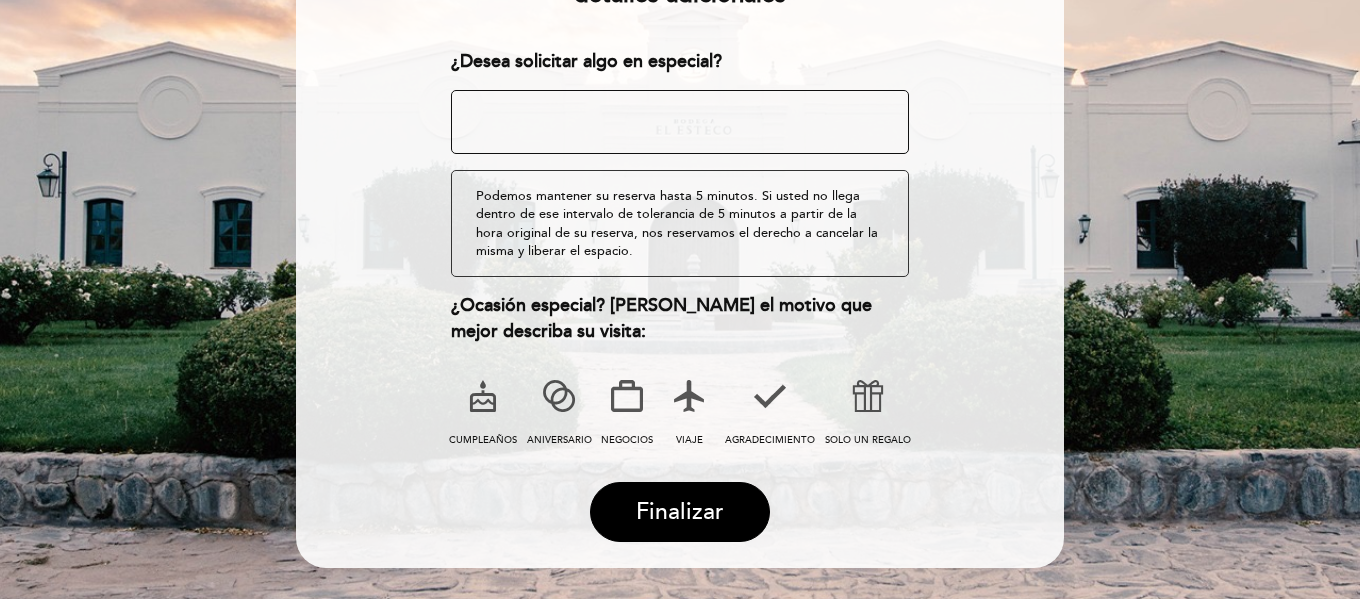click at bounding box center (689, 396) 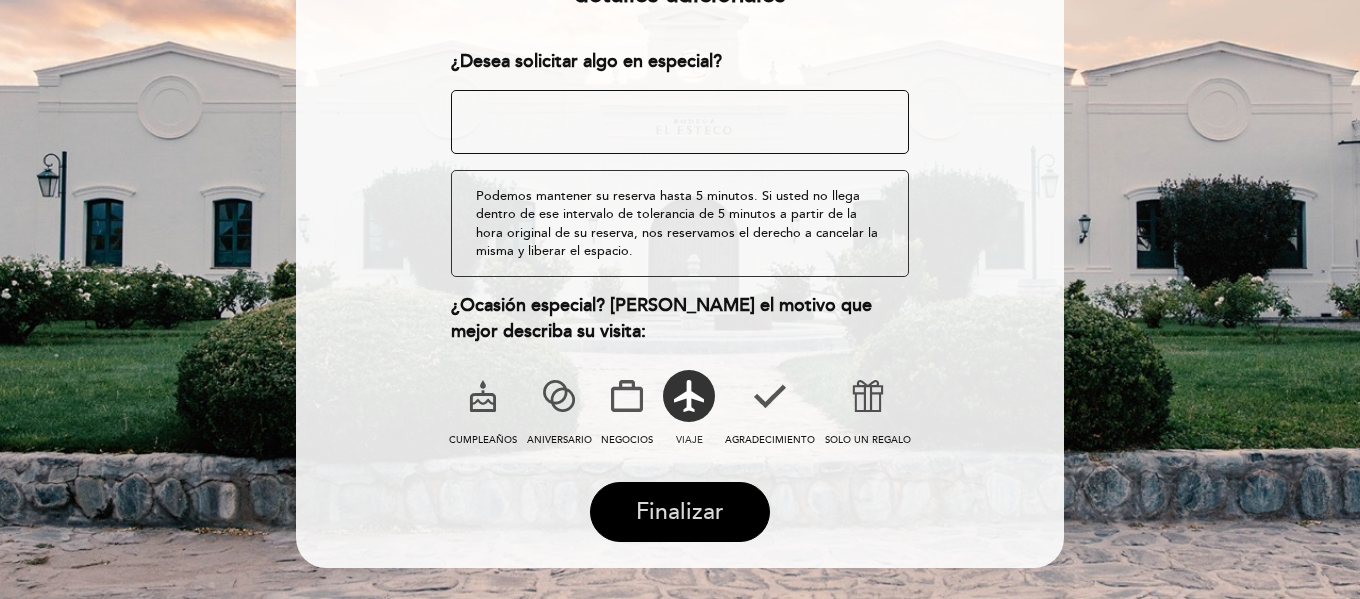 click on "Finalizar" at bounding box center [680, 512] 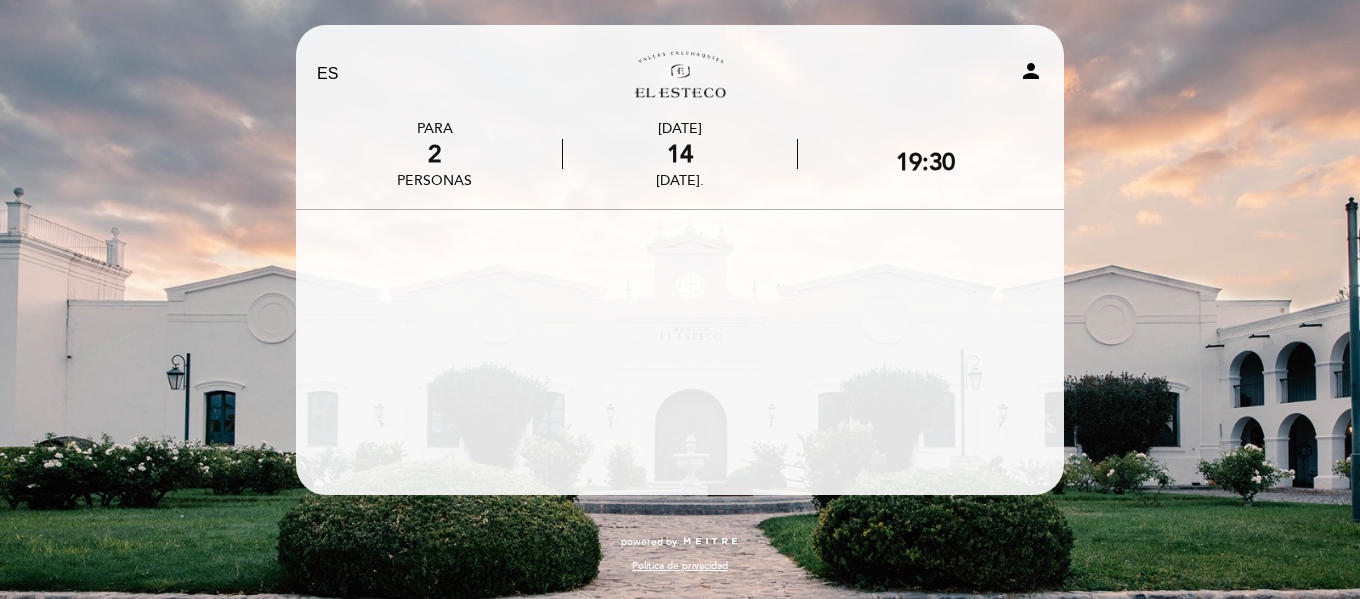 scroll, scrollTop: 0, scrollLeft: 0, axis: both 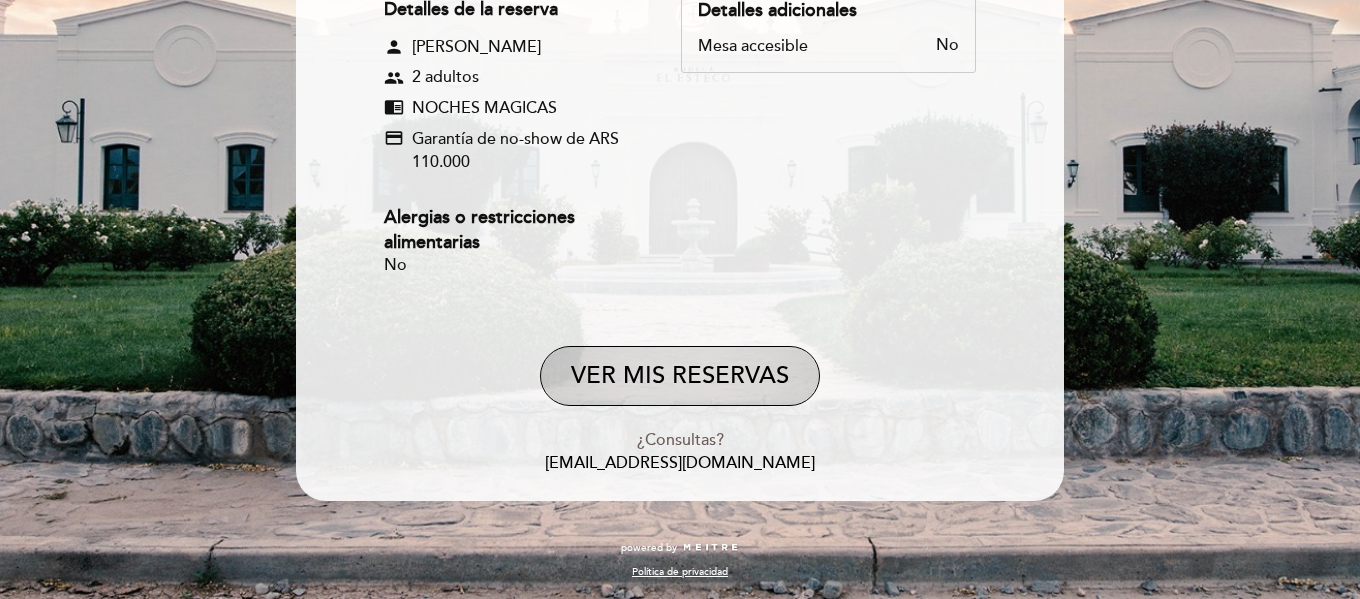 click on "VER MIS RESERVAS" at bounding box center (680, 376) 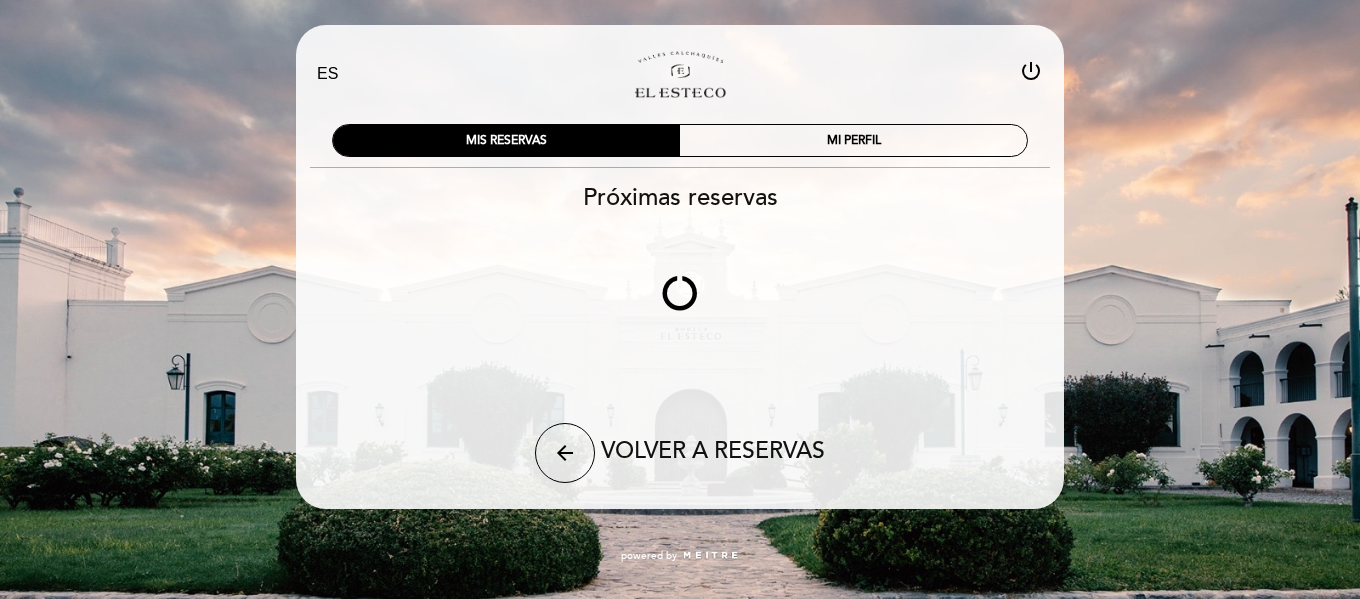 scroll, scrollTop: 0, scrollLeft: 0, axis: both 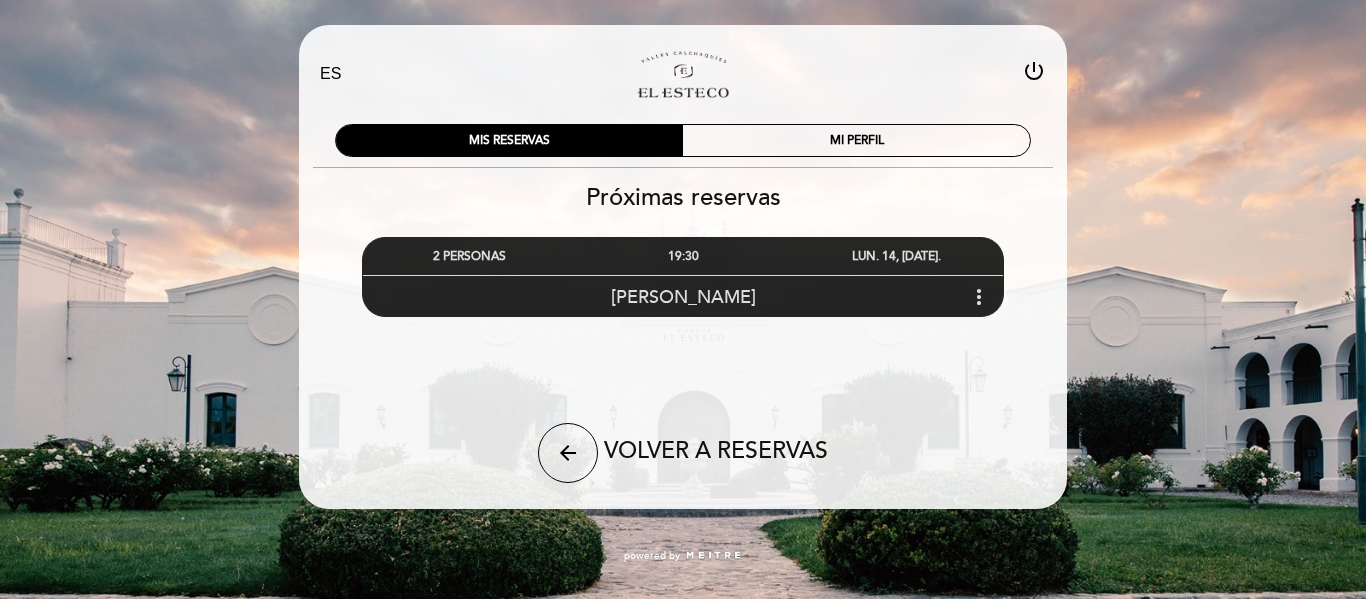 click on "more_vert" at bounding box center [979, 297] 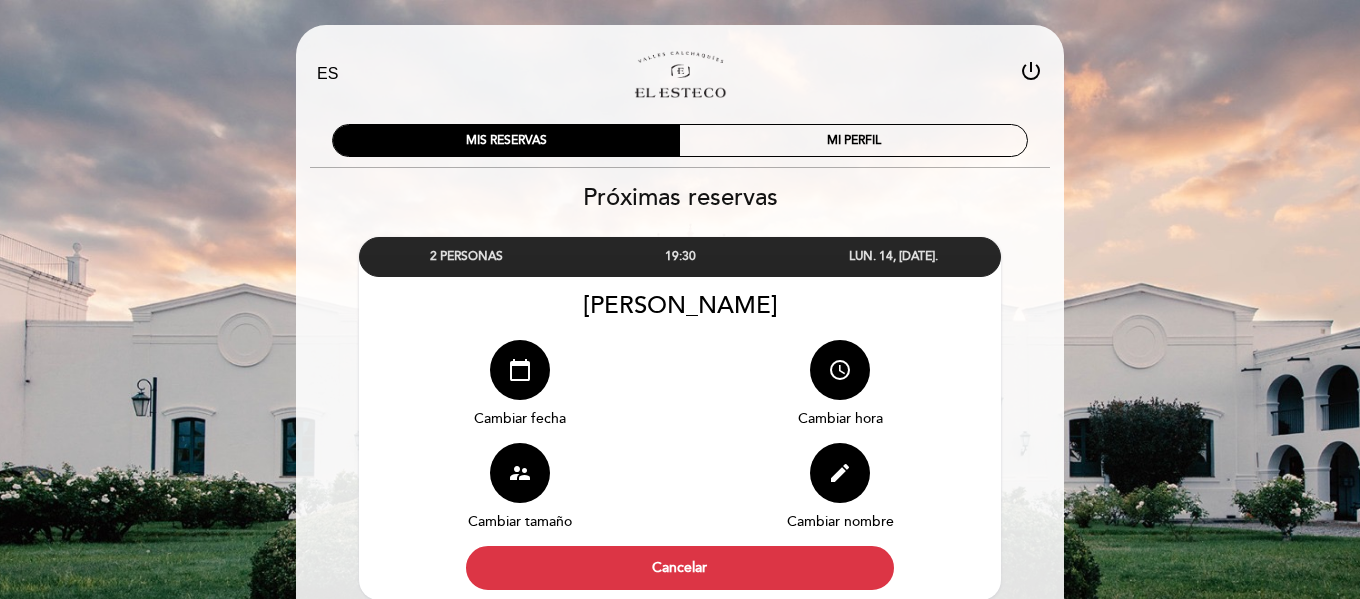 click on "EN
ES
PT
Bodega El Esteco
power_settings_new
MIS RESERVAS
MI PERFIL
Próximas reservas
[PERSON_NAME] calendar_today Cambiar fecha edit" at bounding box center (680, 408) 